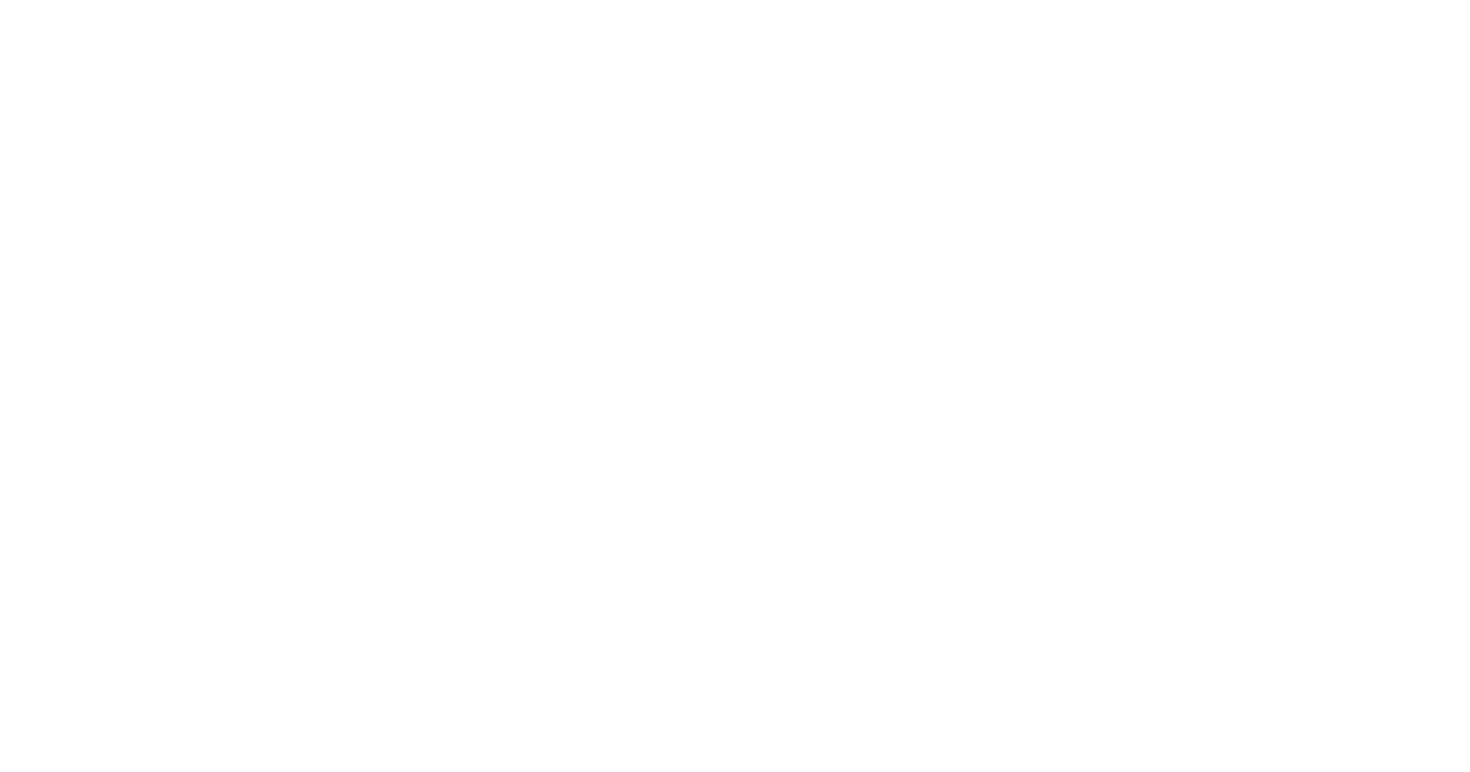 scroll, scrollTop: 0, scrollLeft: 0, axis: both 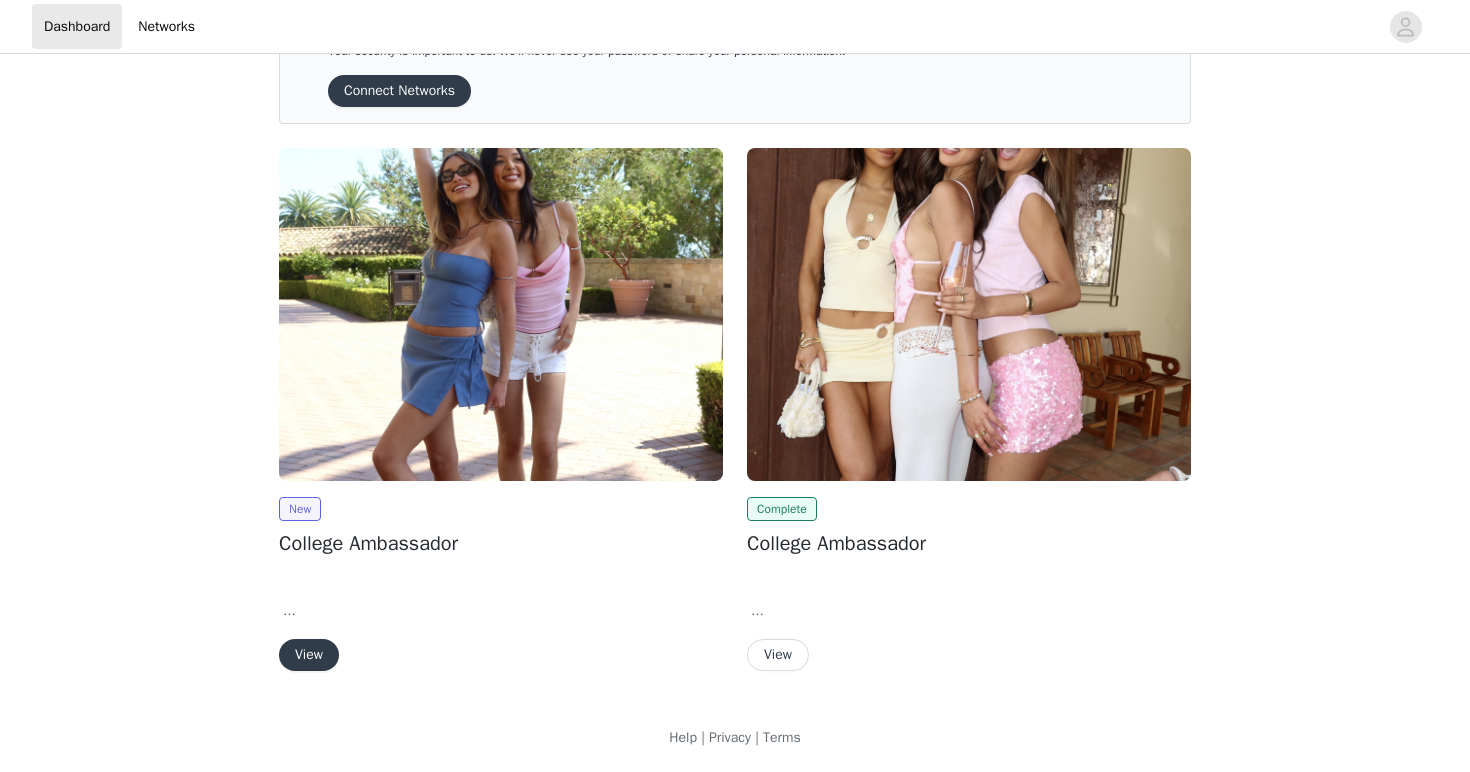 click on "View" at bounding box center [309, 655] 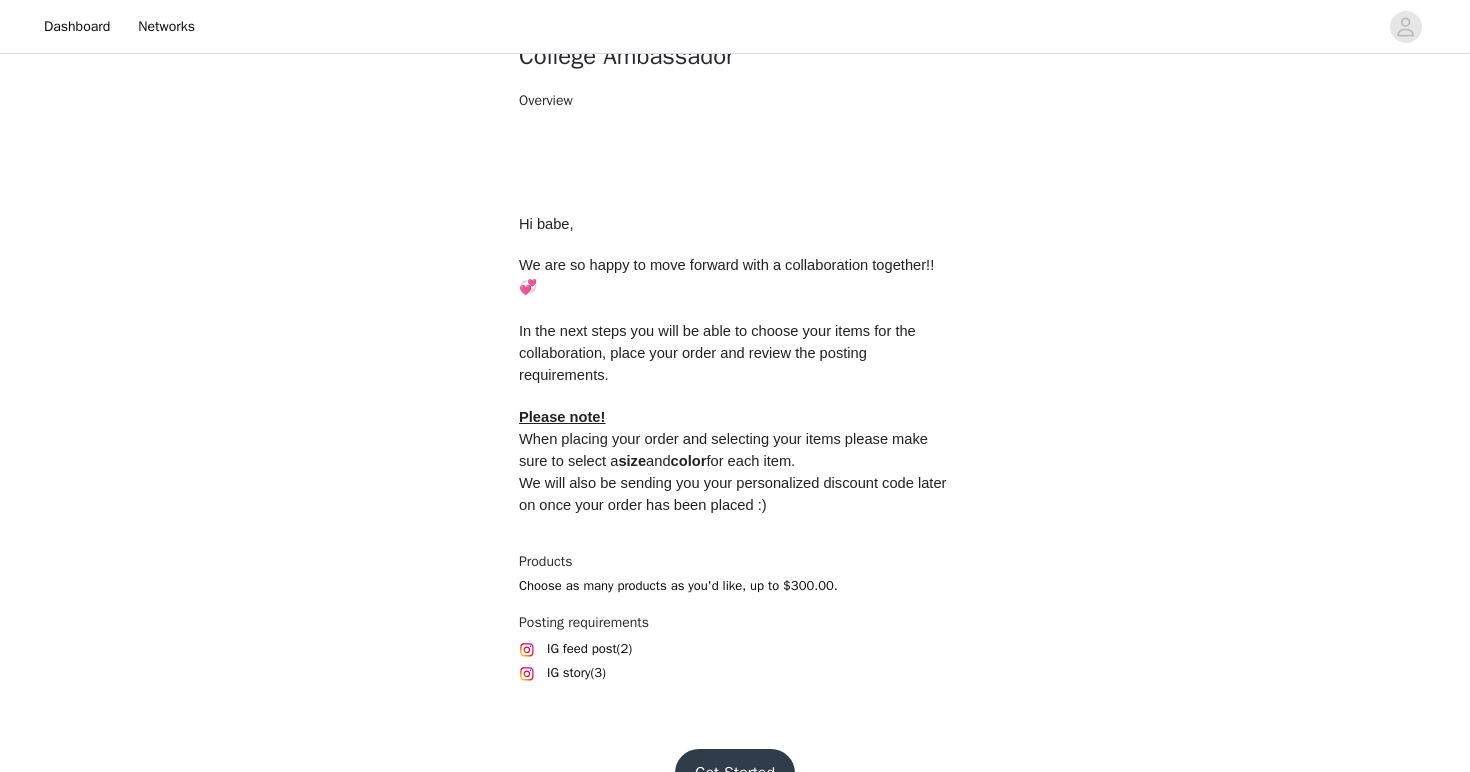 scroll, scrollTop: 723, scrollLeft: 0, axis: vertical 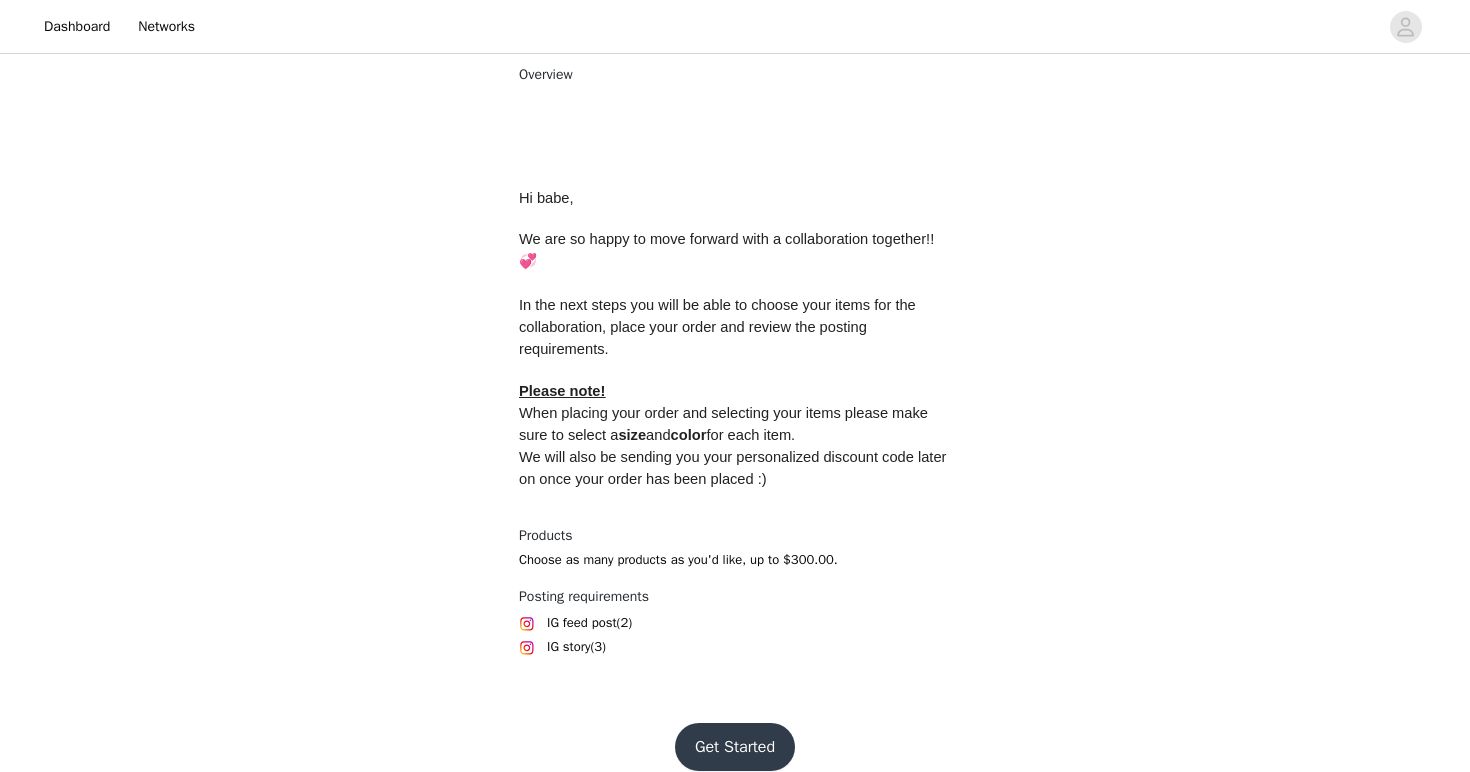 click on "Get Started" at bounding box center (735, 747) 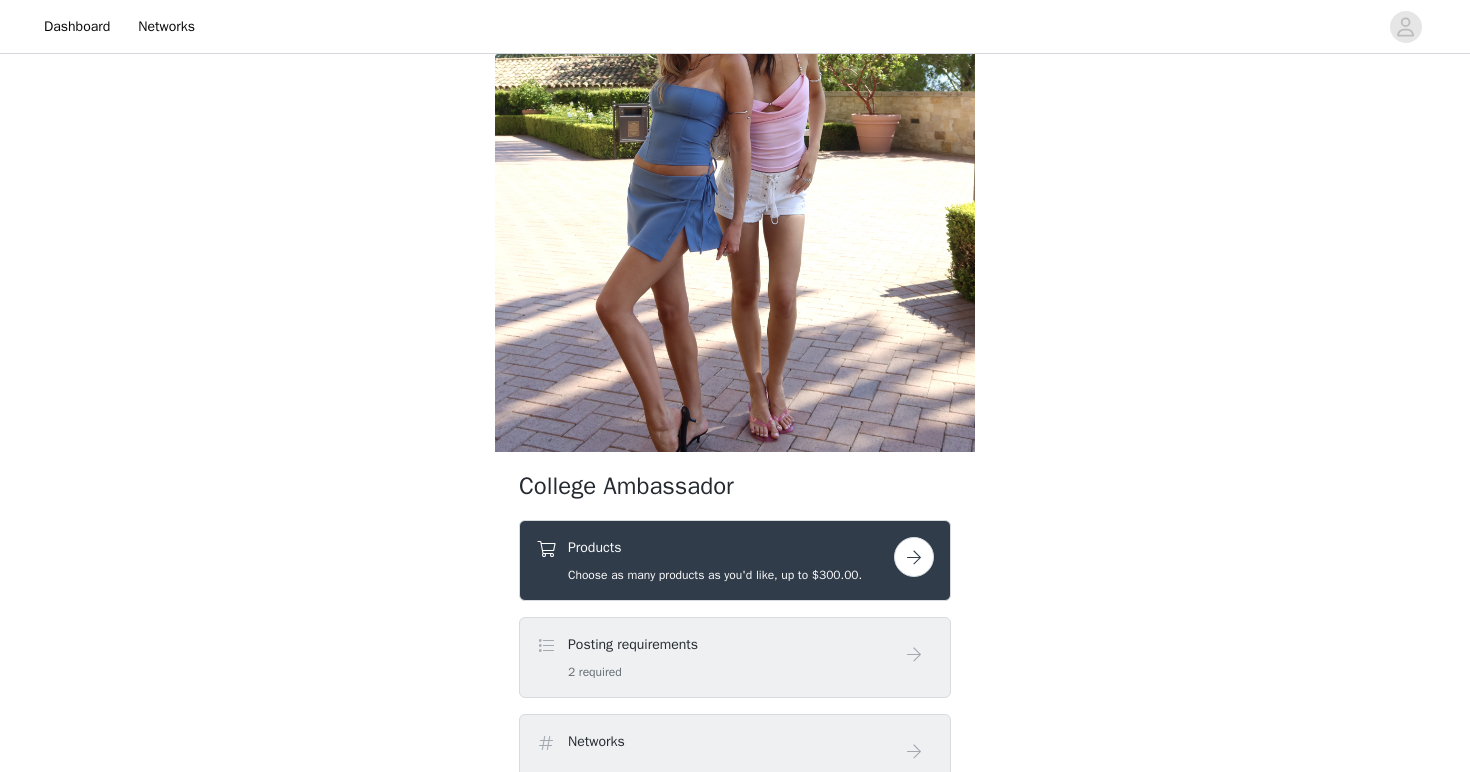 scroll, scrollTop: 219, scrollLeft: 0, axis: vertical 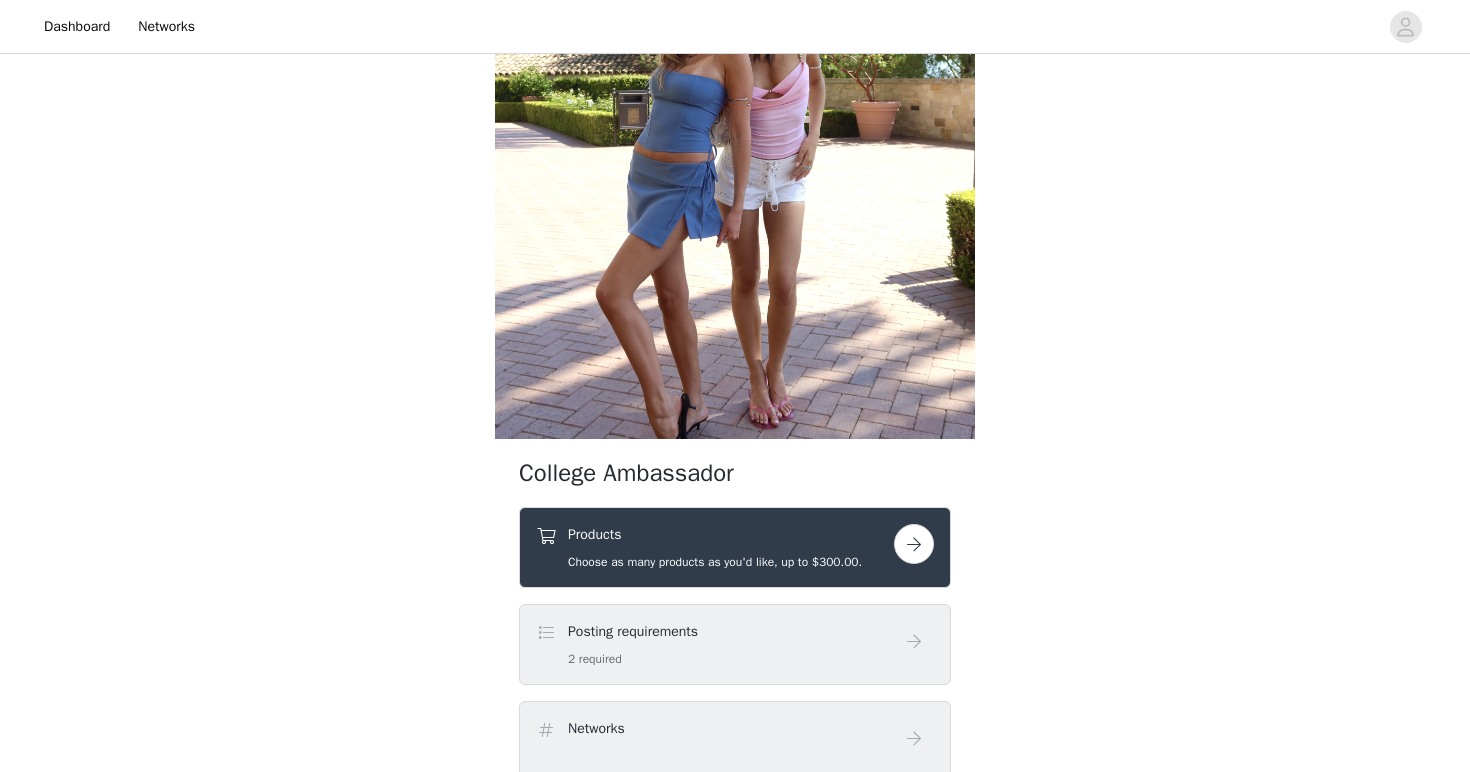 click at bounding box center (914, 544) 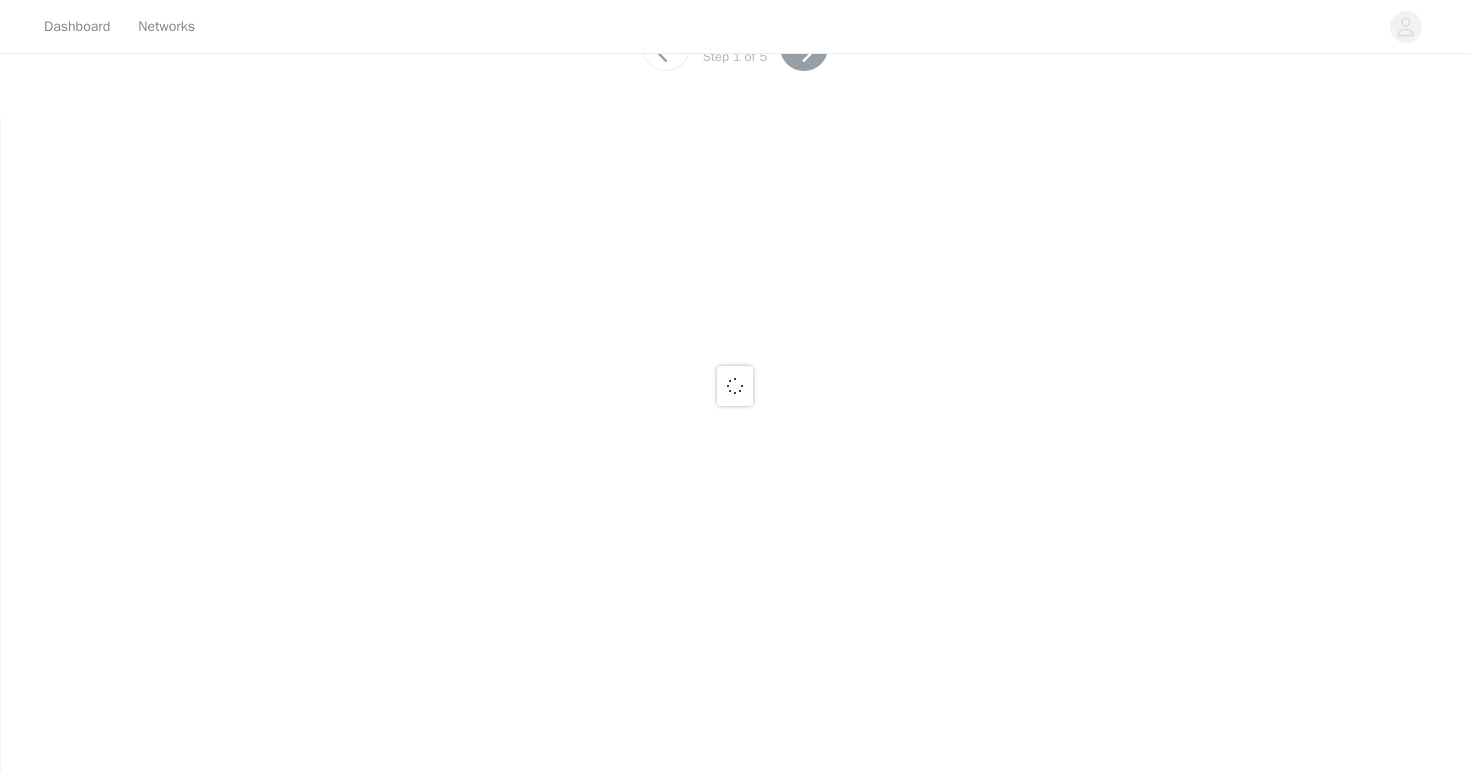scroll, scrollTop: 0, scrollLeft: 0, axis: both 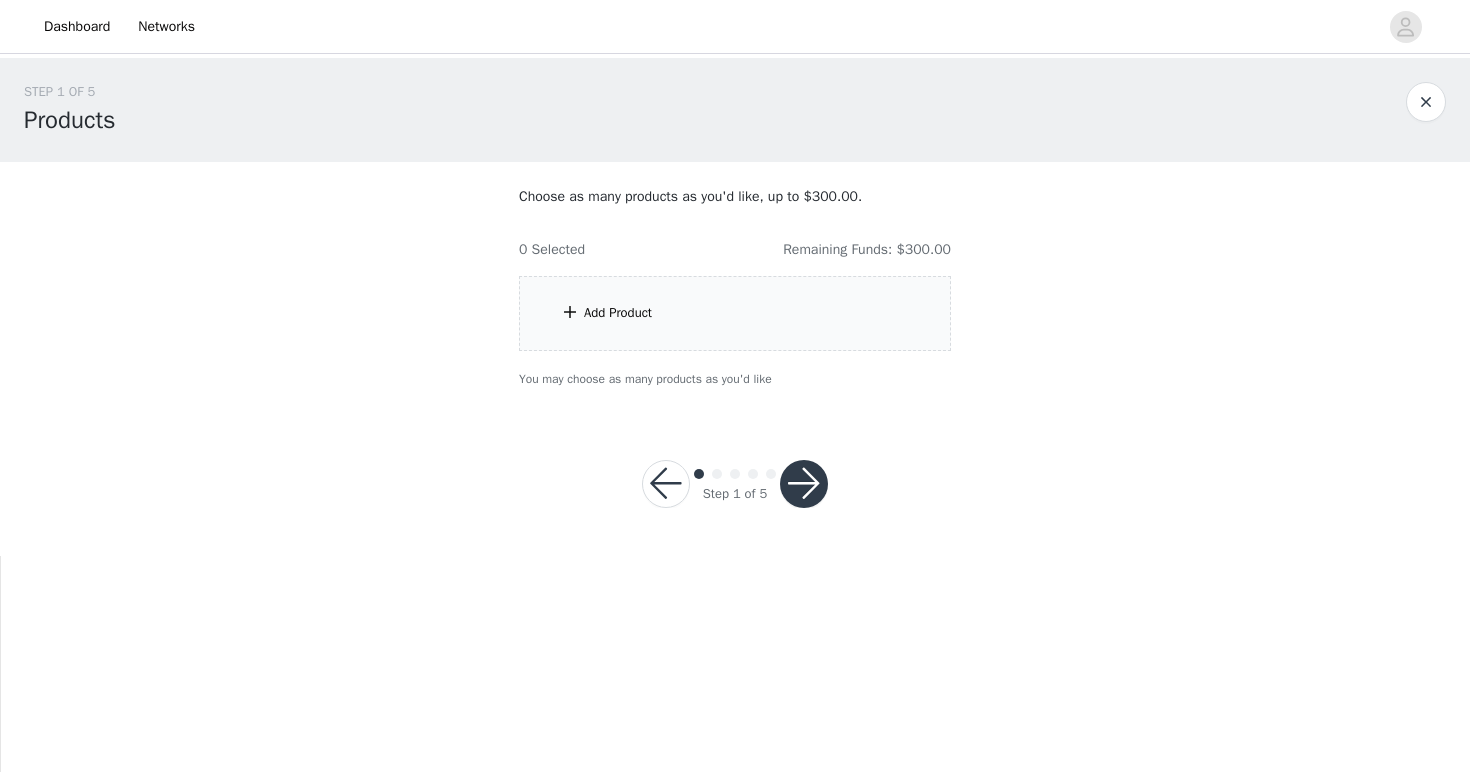 click on "Add Product" at bounding box center (735, 313) 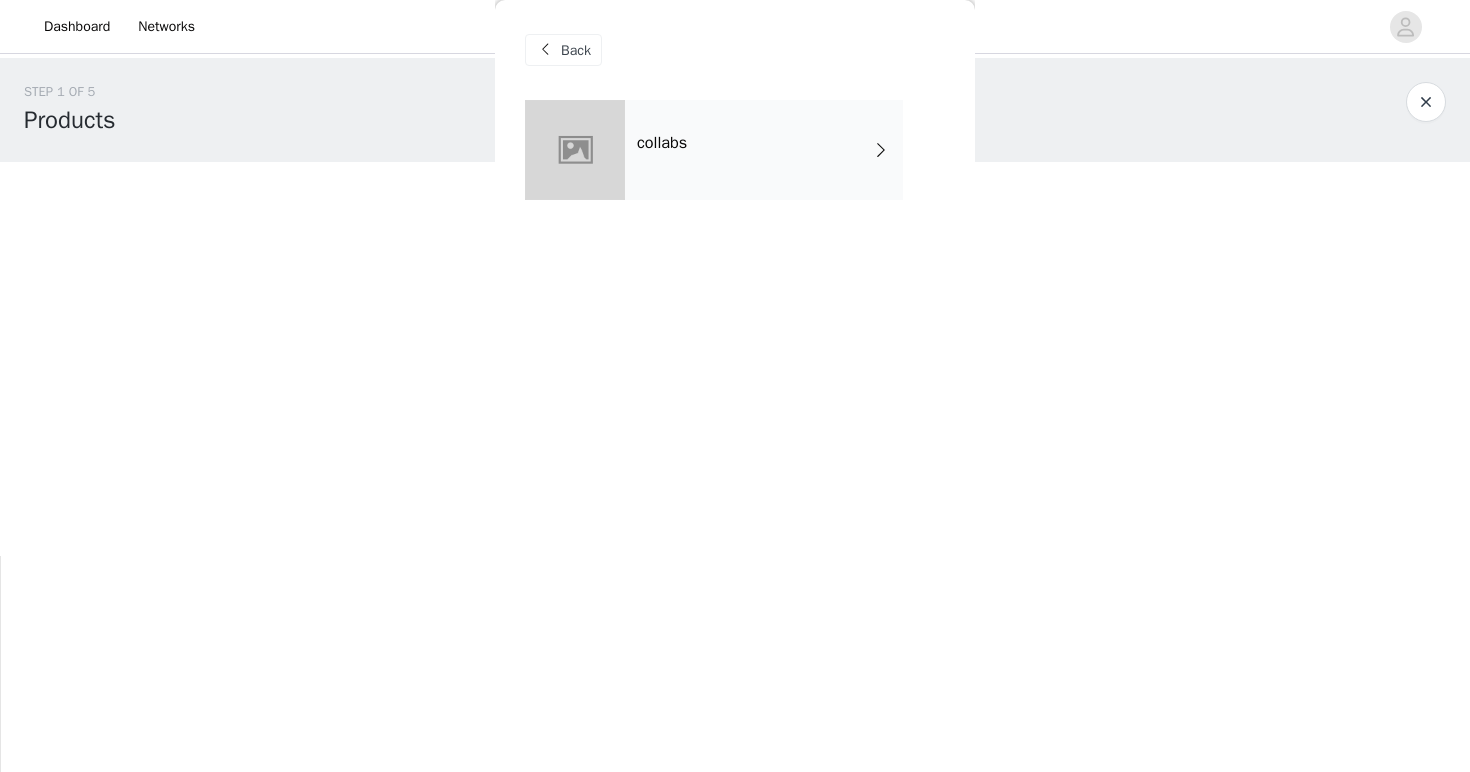 click on "collabs" at bounding box center (764, 150) 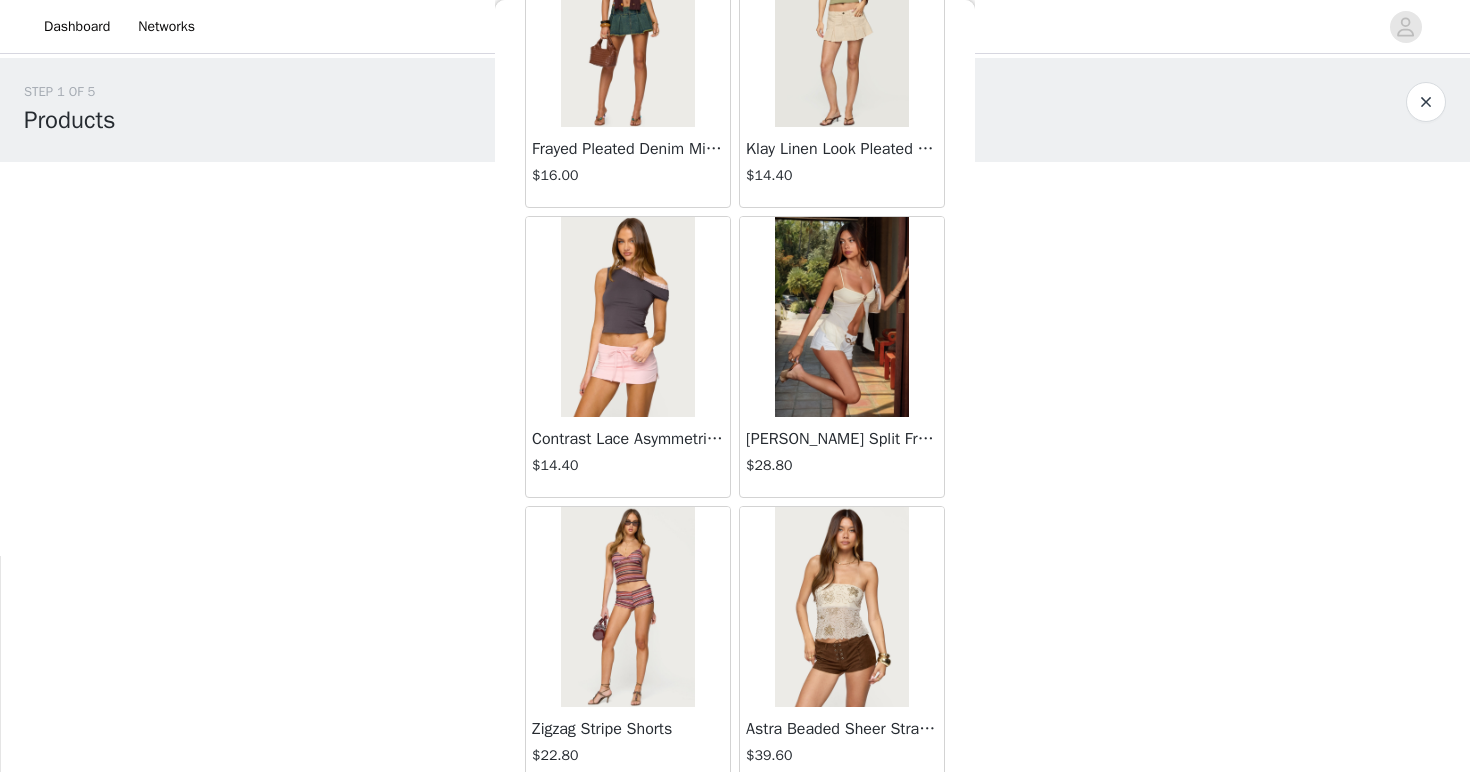 scroll, scrollTop: 2288, scrollLeft: 0, axis: vertical 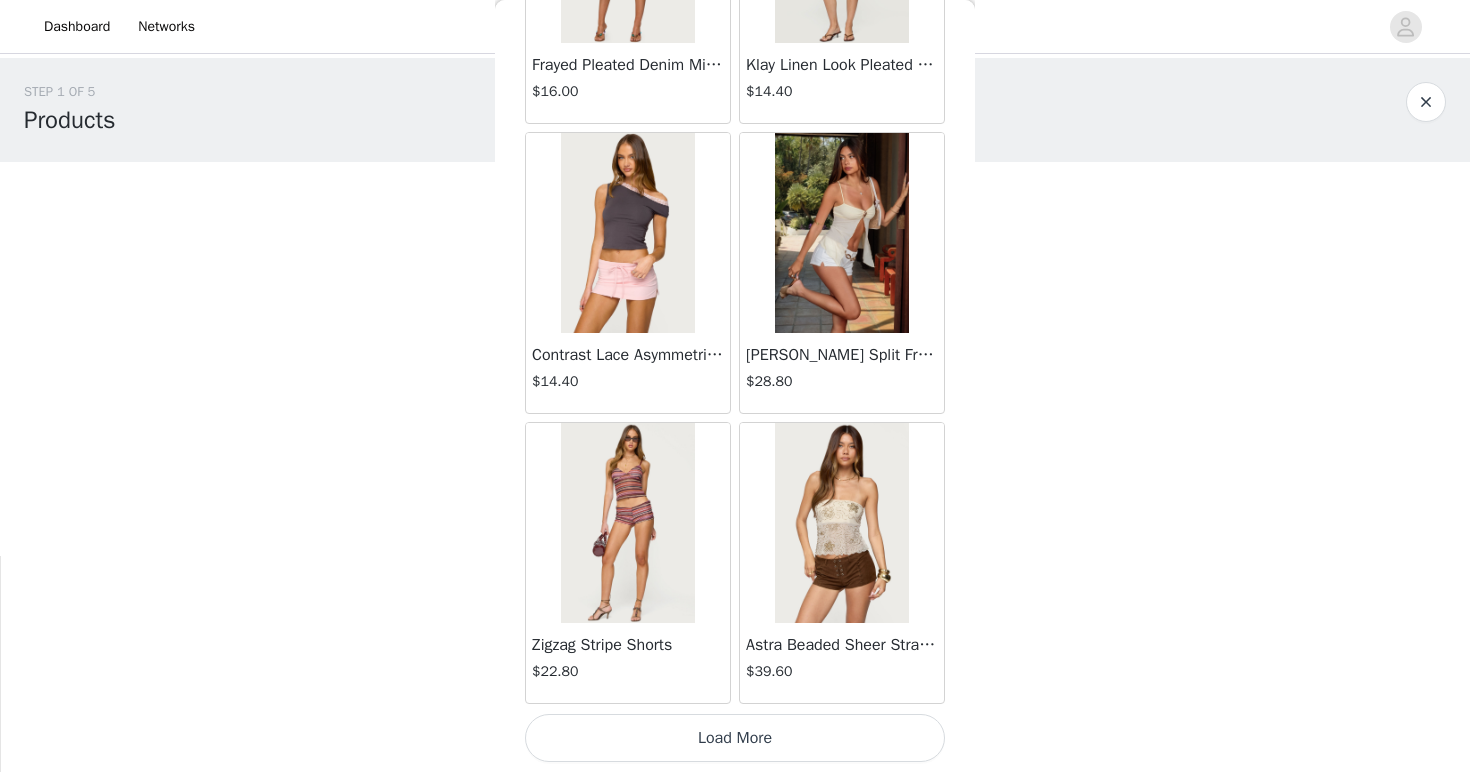 click on "Load More" at bounding box center [735, 738] 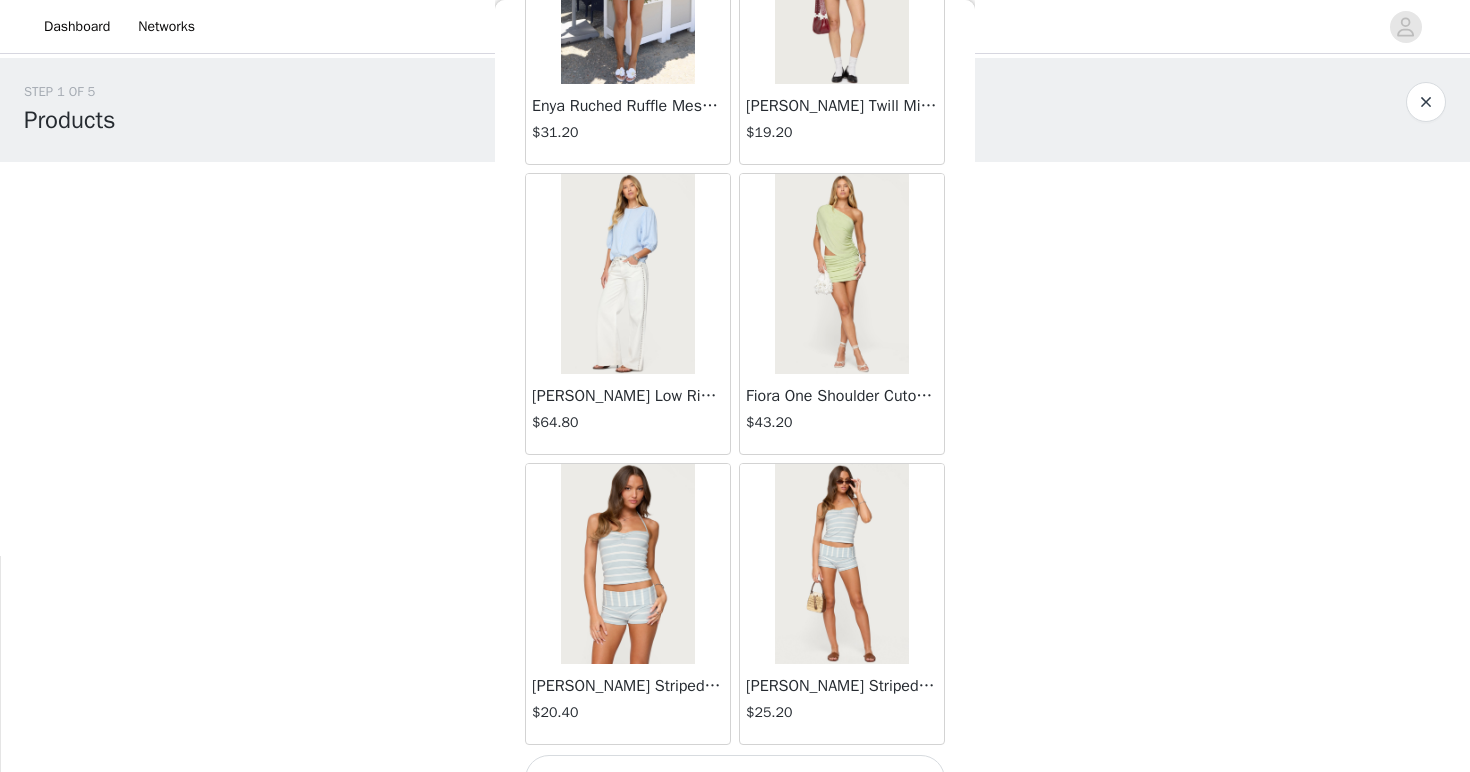 scroll, scrollTop: 5188, scrollLeft: 0, axis: vertical 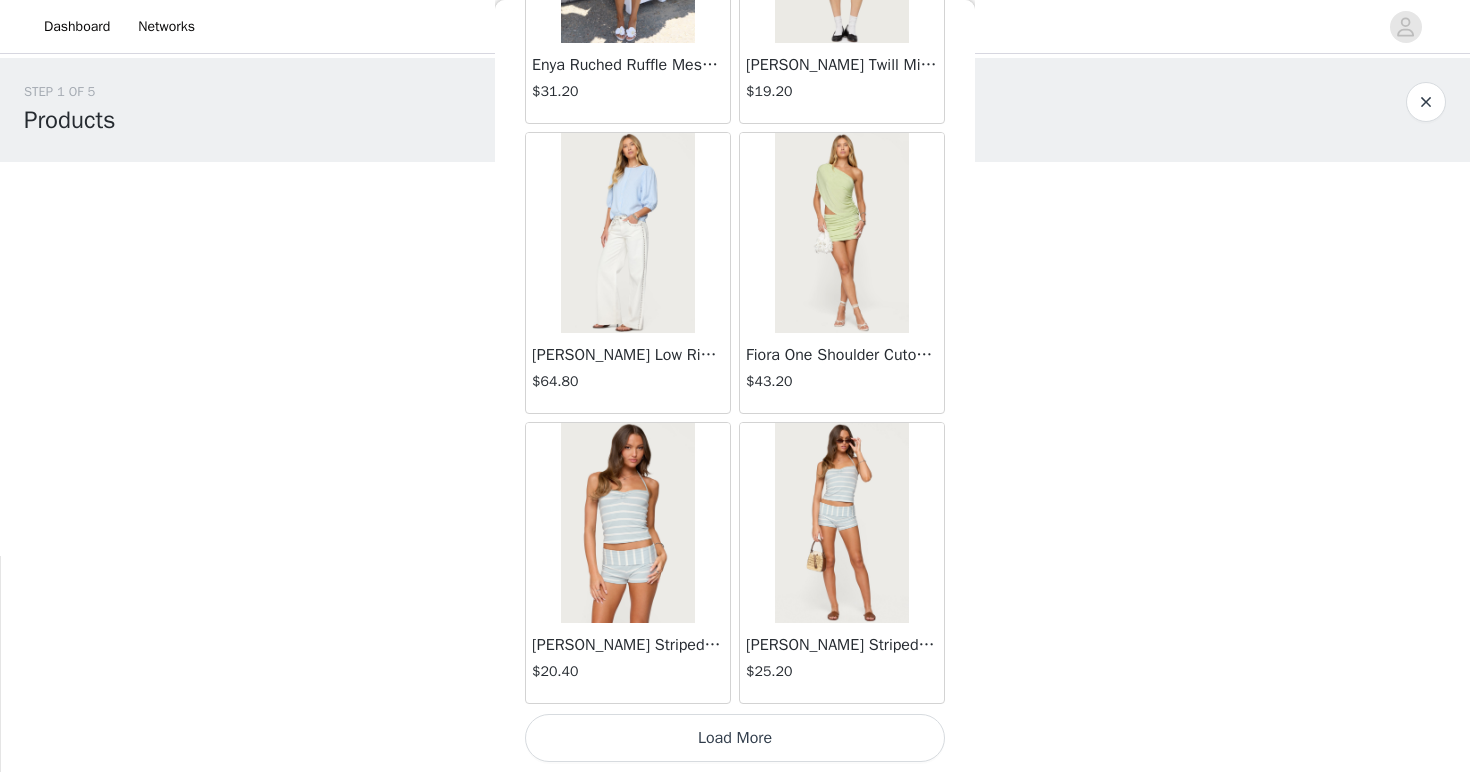 click on "Load More" at bounding box center (735, 738) 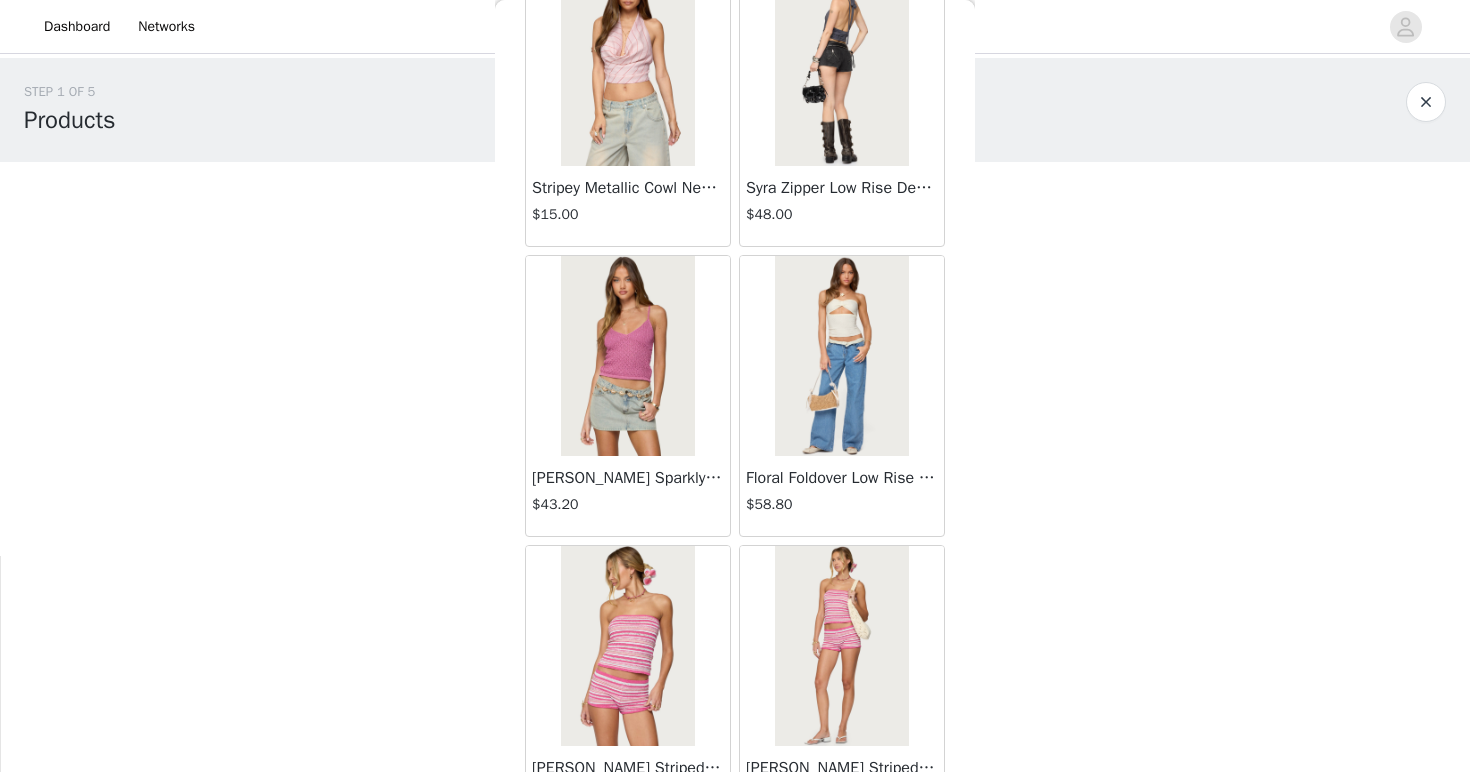 scroll, scrollTop: 8088, scrollLeft: 0, axis: vertical 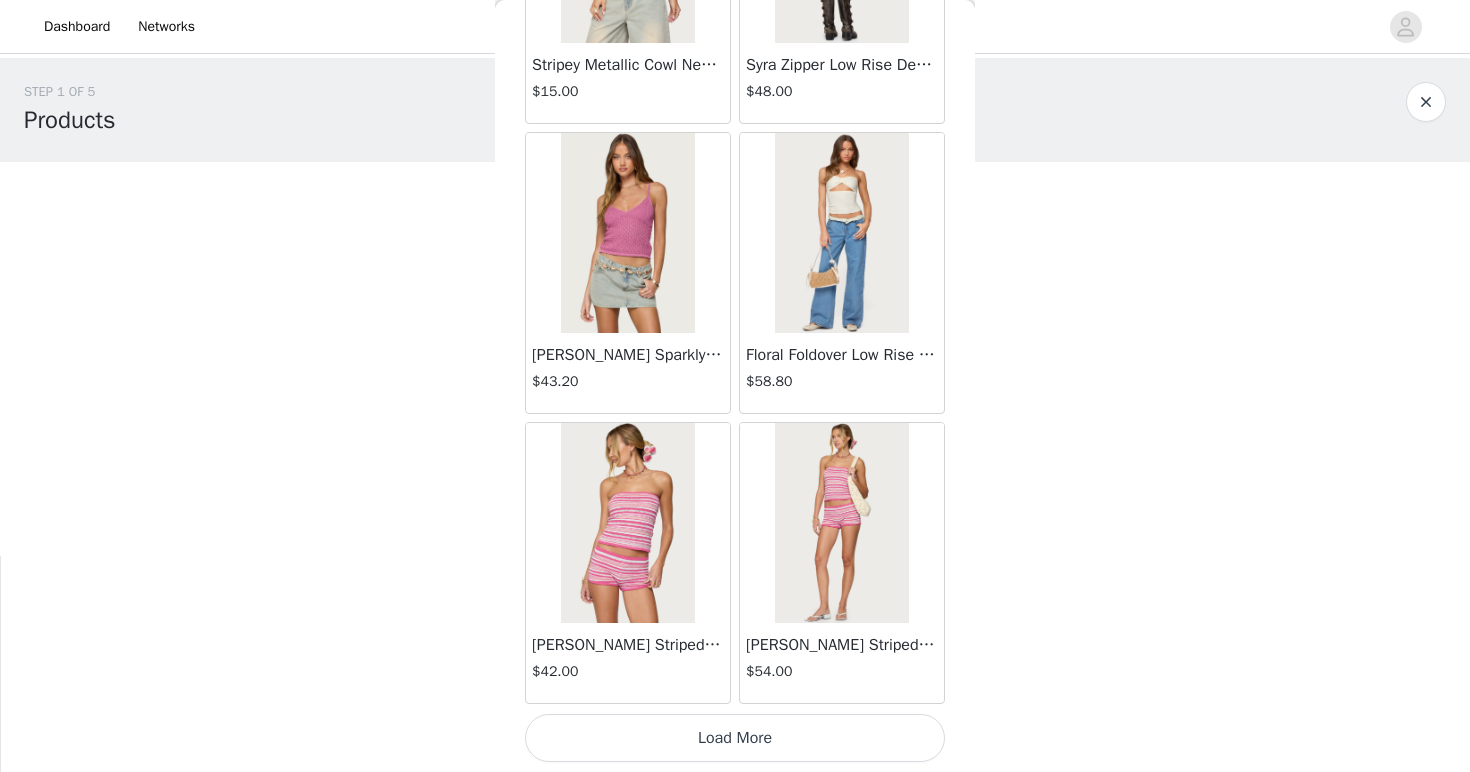 click on "Load More" at bounding box center (735, 738) 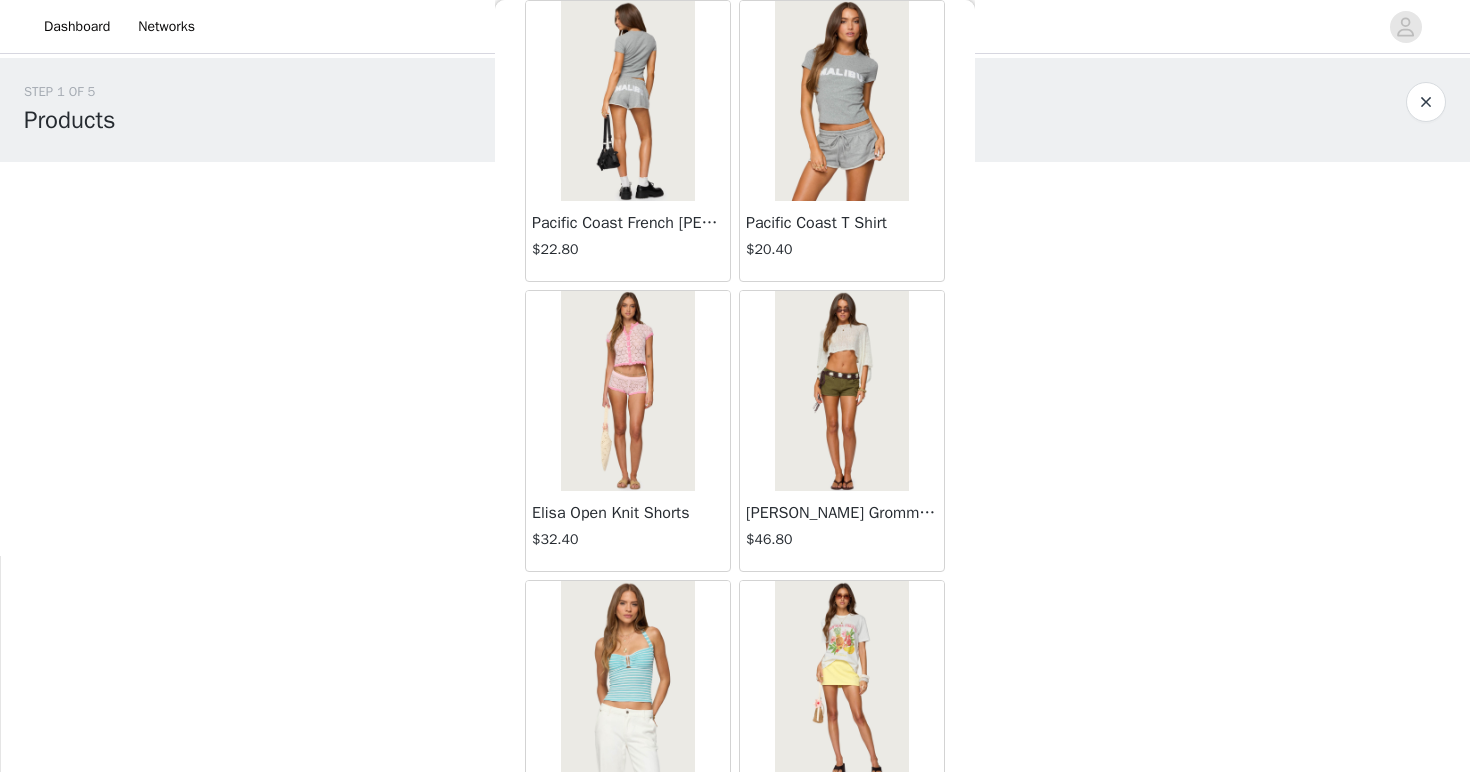 scroll, scrollTop: 10988, scrollLeft: 0, axis: vertical 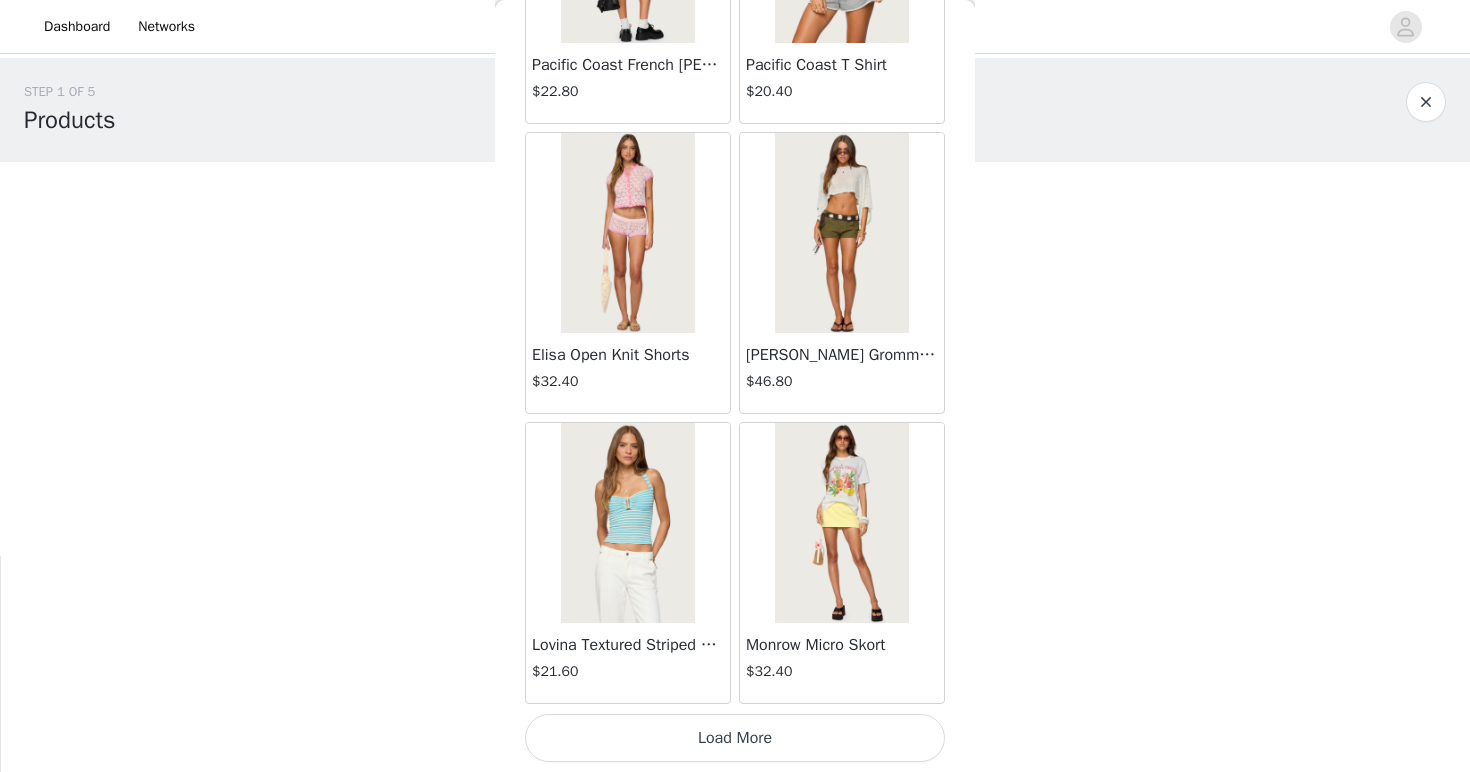 click on "Load More" at bounding box center (735, 738) 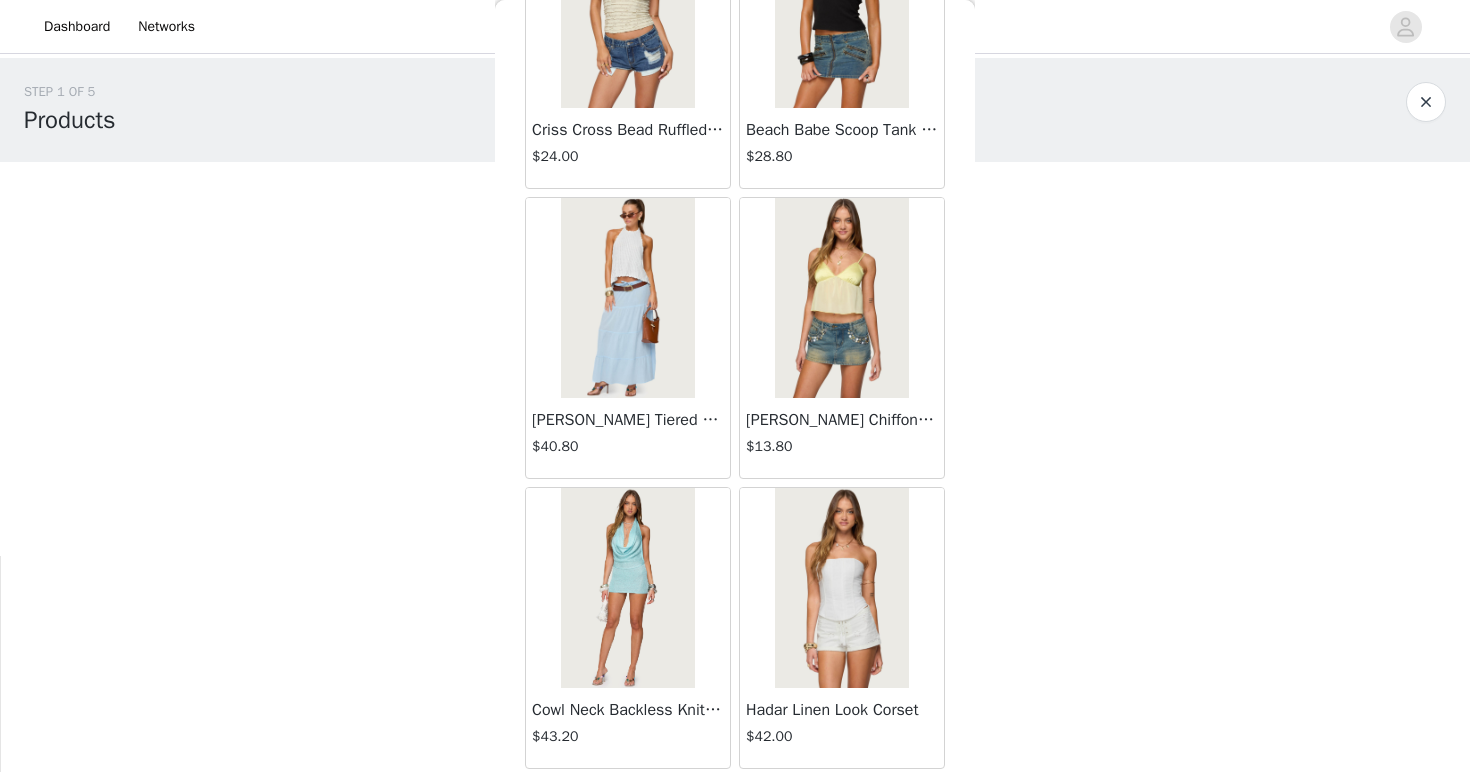 scroll, scrollTop: 13888, scrollLeft: 0, axis: vertical 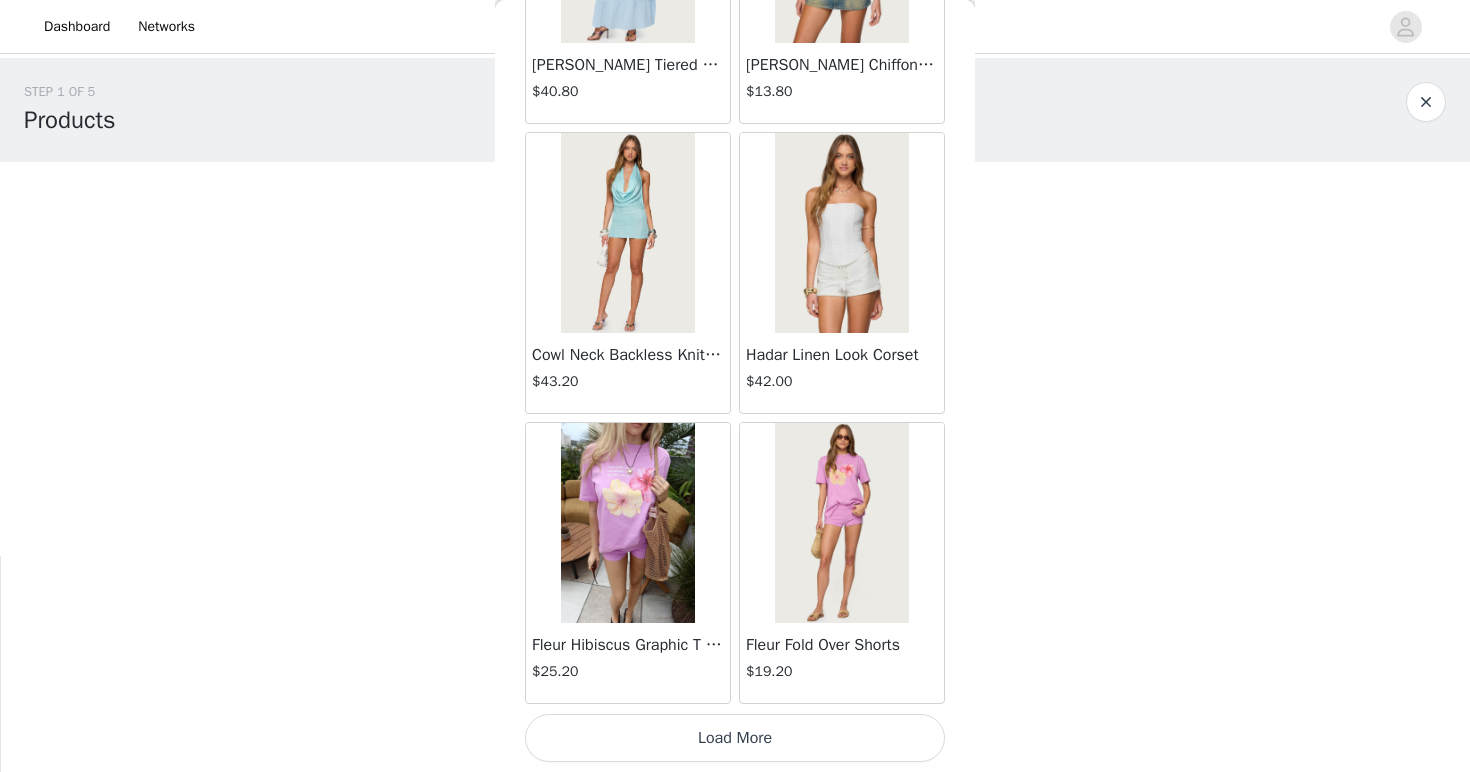 click on "Load More" at bounding box center (735, 738) 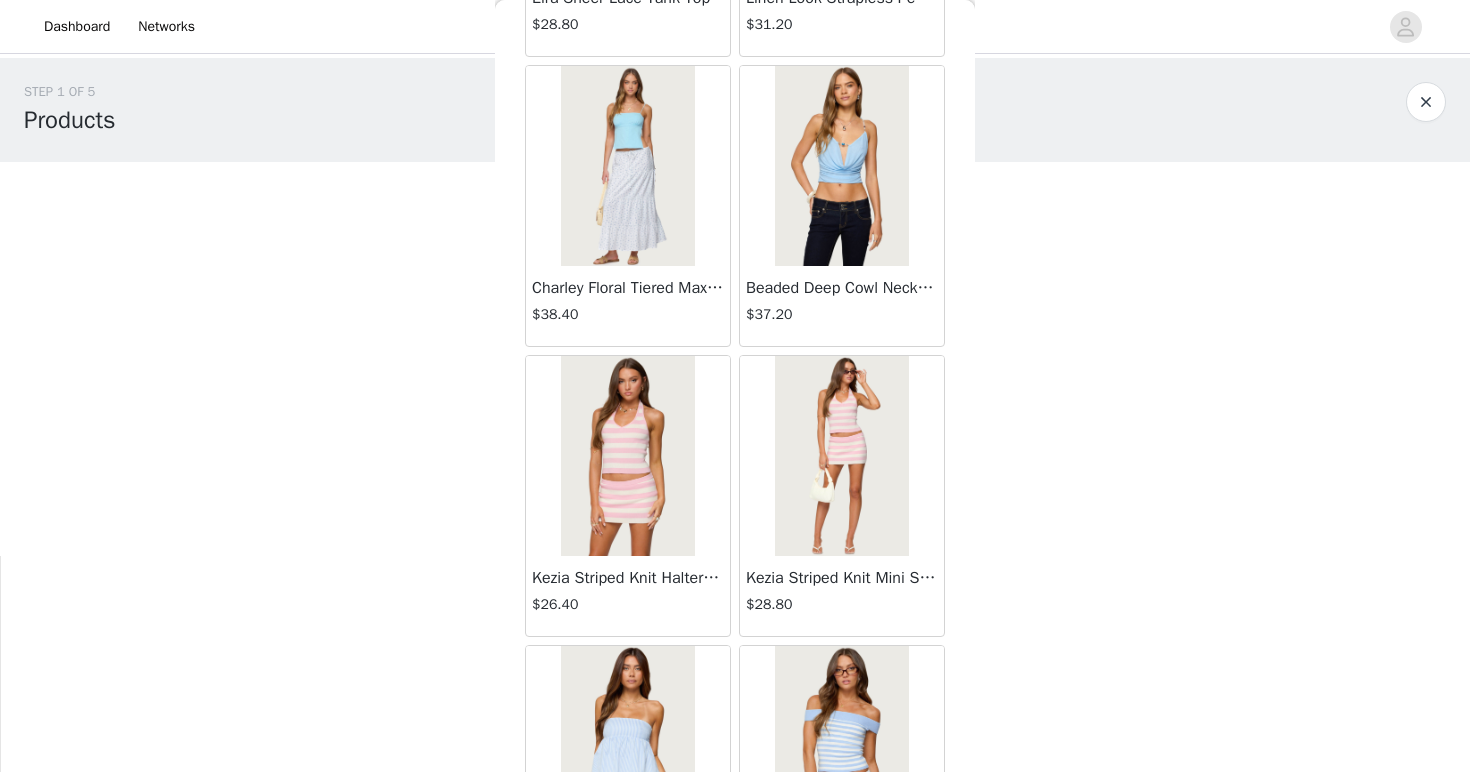 scroll, scrollTop: 16788, scrollLeft: 0, axis: vertical 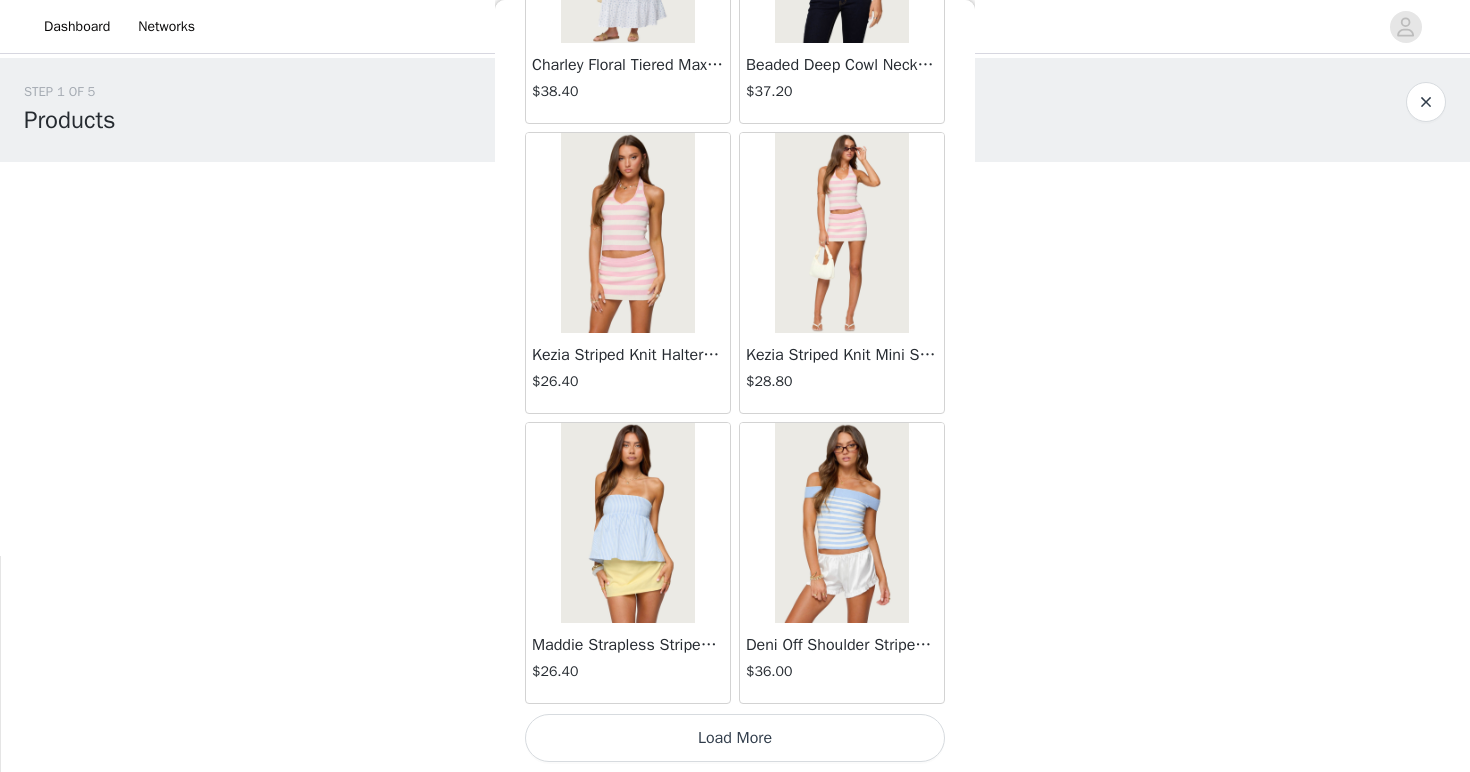 click on "Load More" at bounding box center [735, 738] 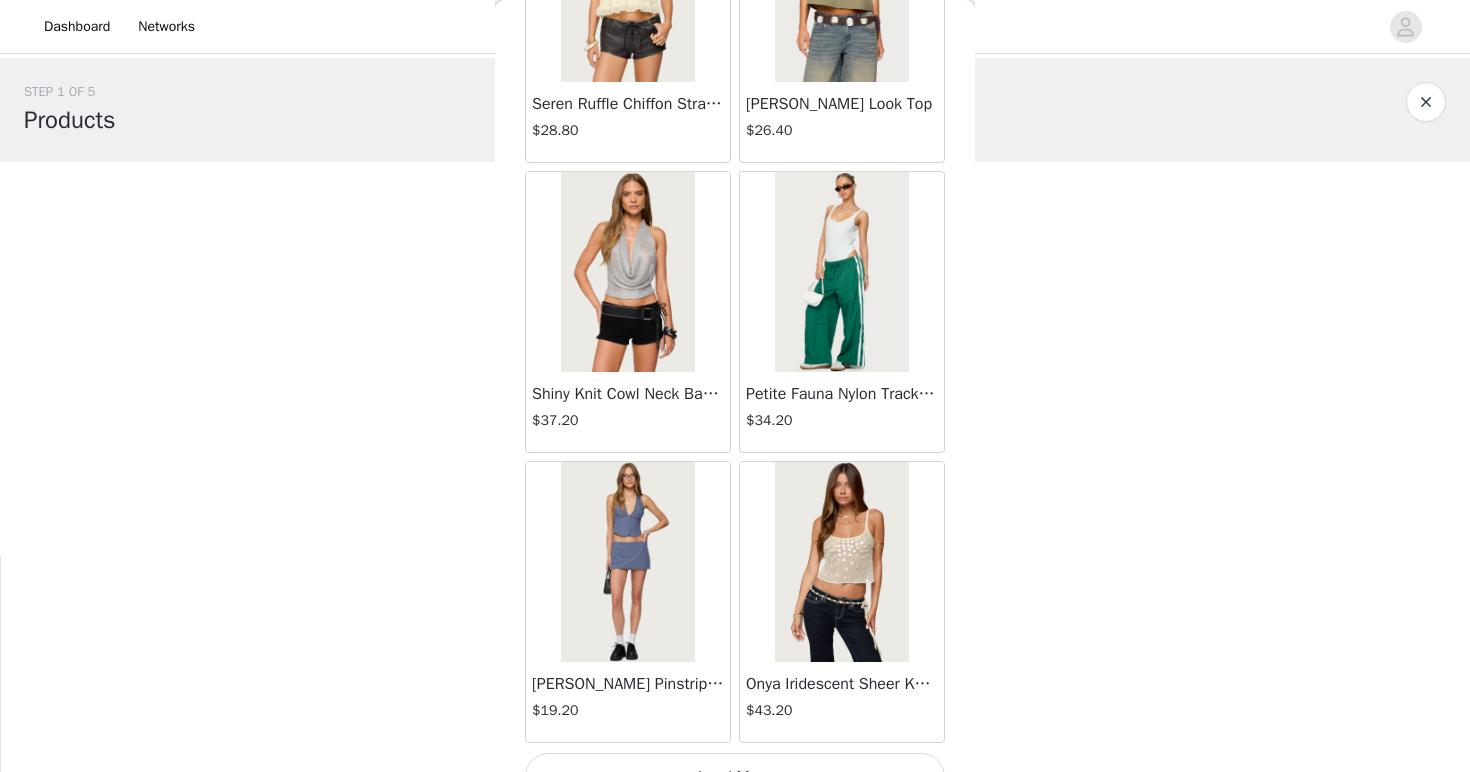 scroll, scrollTop: 19688, scrollLeft: 0, axis: vertical 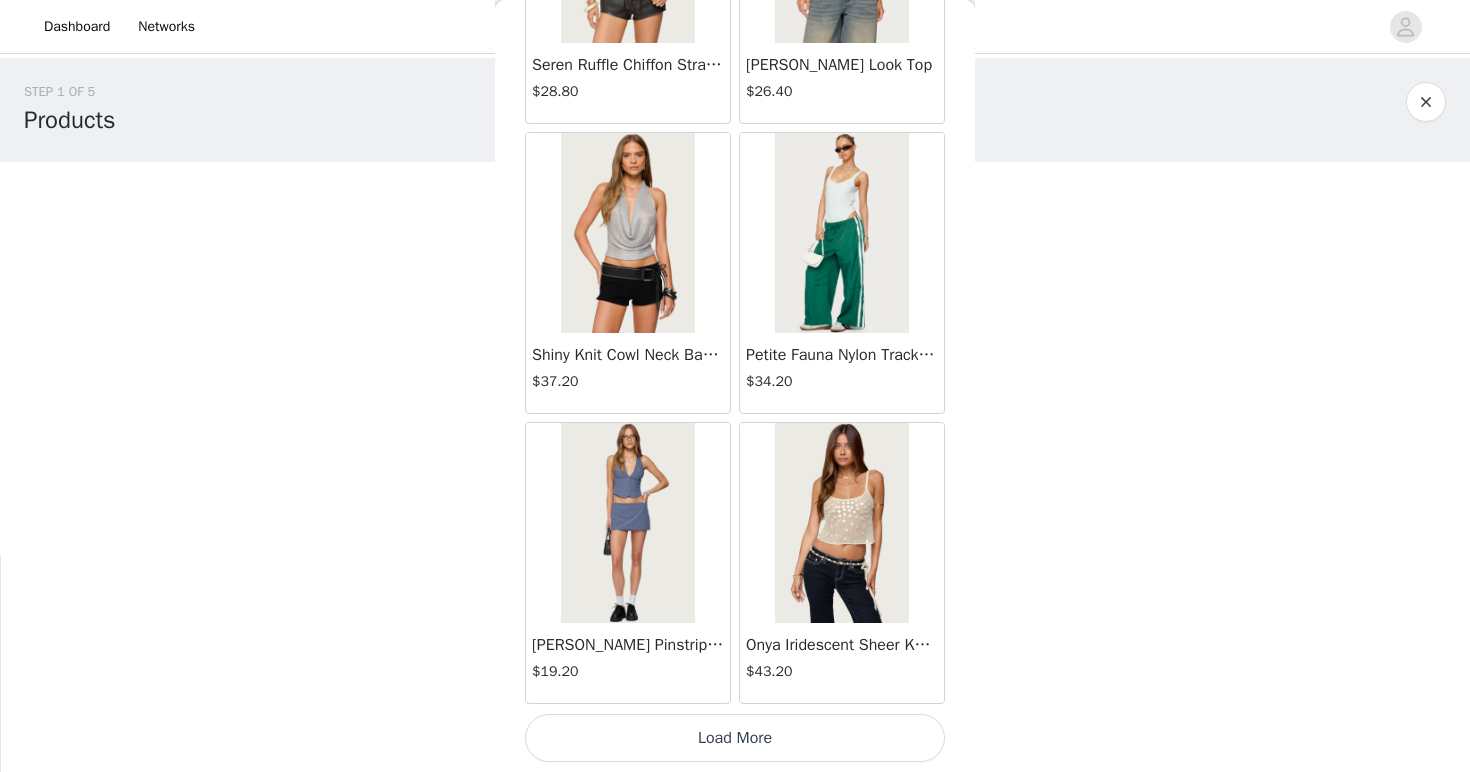 click on "Load More" at bounding box center (735, 738) 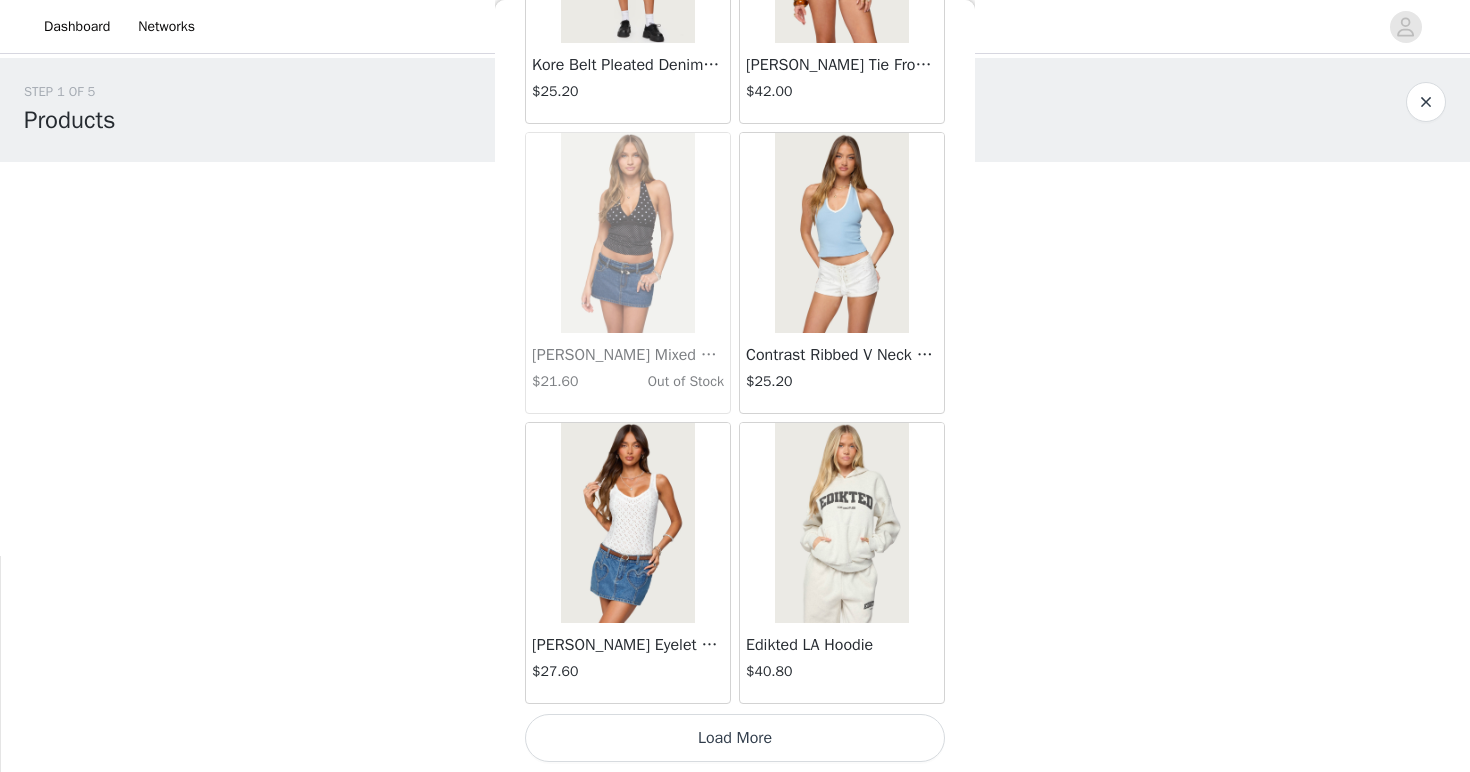 click on "Load More" at bounding box center [735, 738] 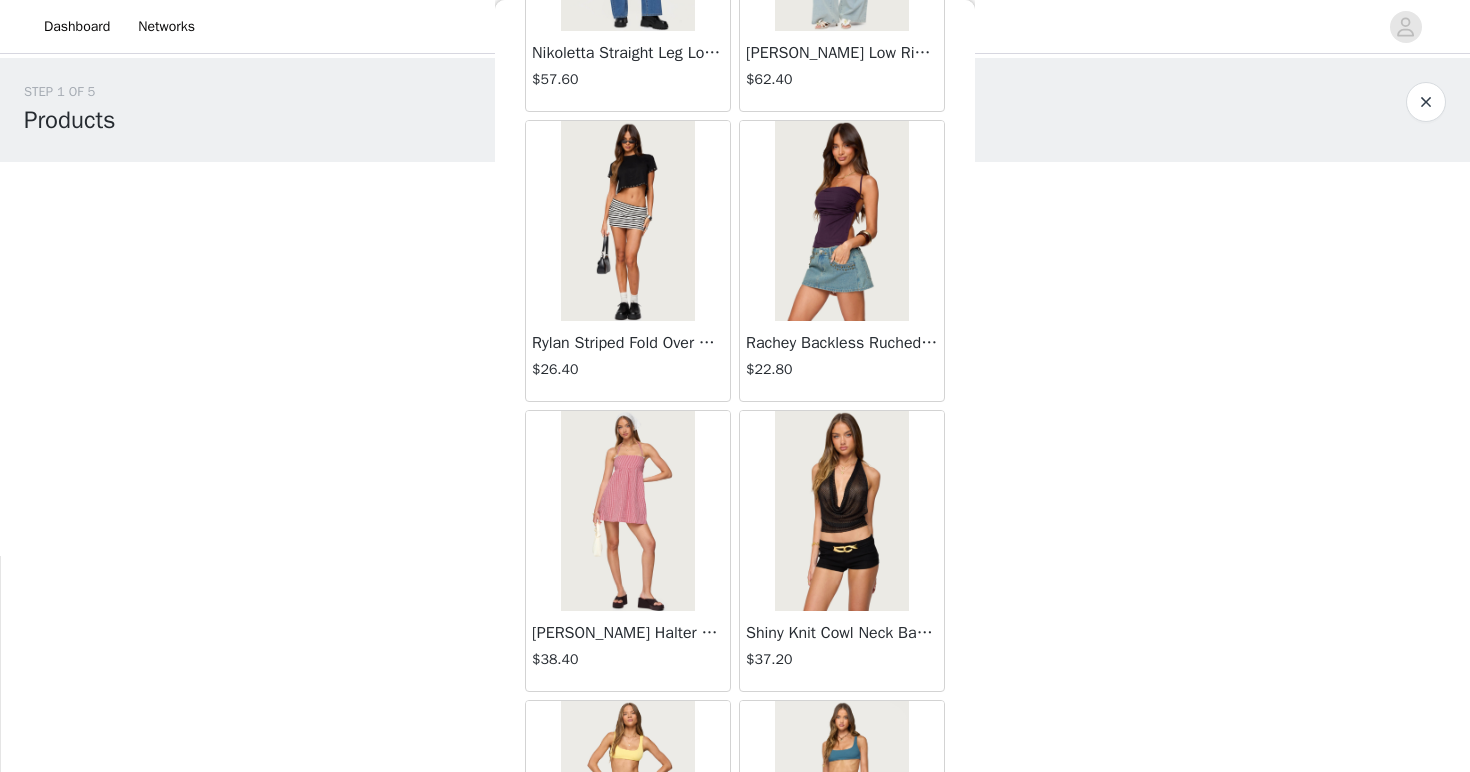 scroll, scrollTop: 25488, scrollLeft: 0, axis: vertical 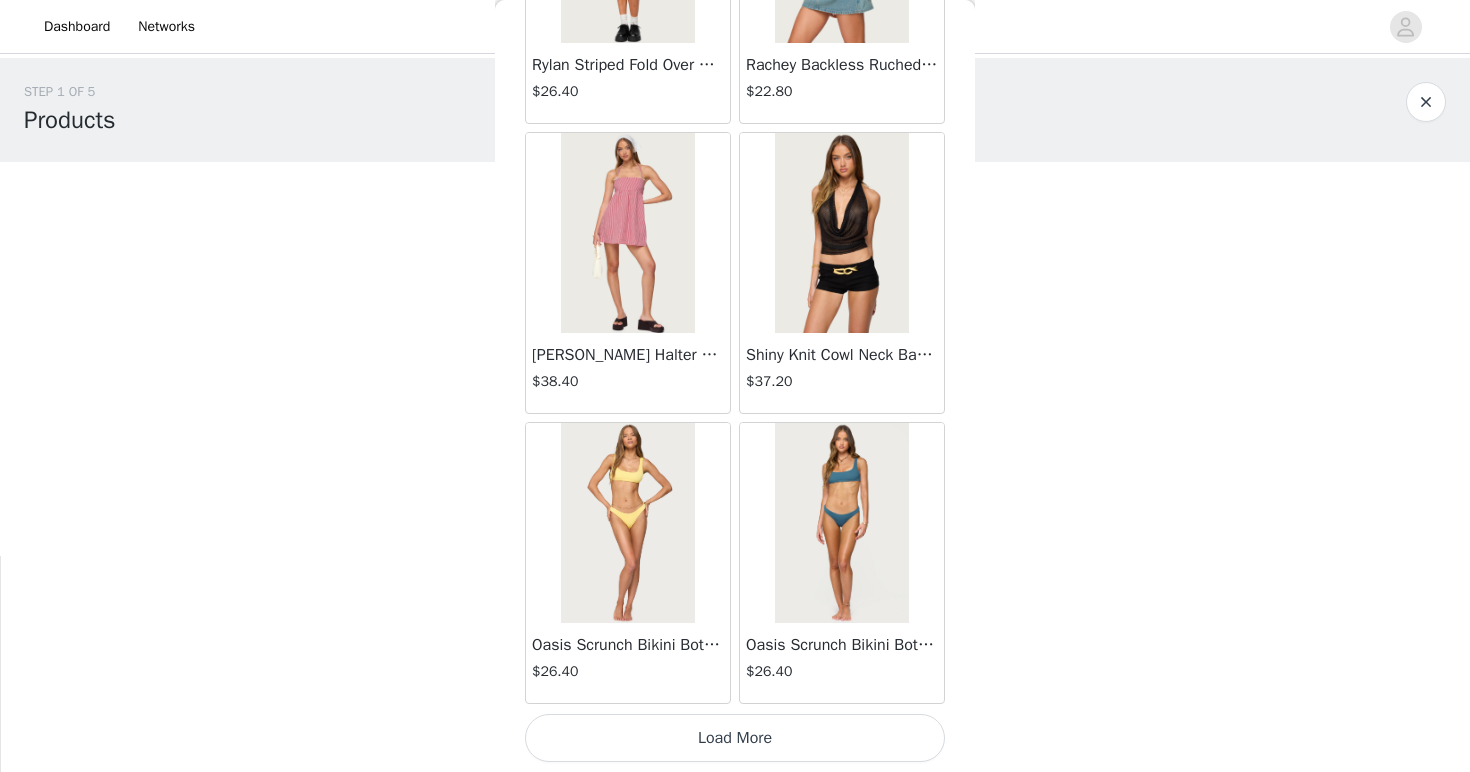 click on "Load More" at bounding box center (735, 738) 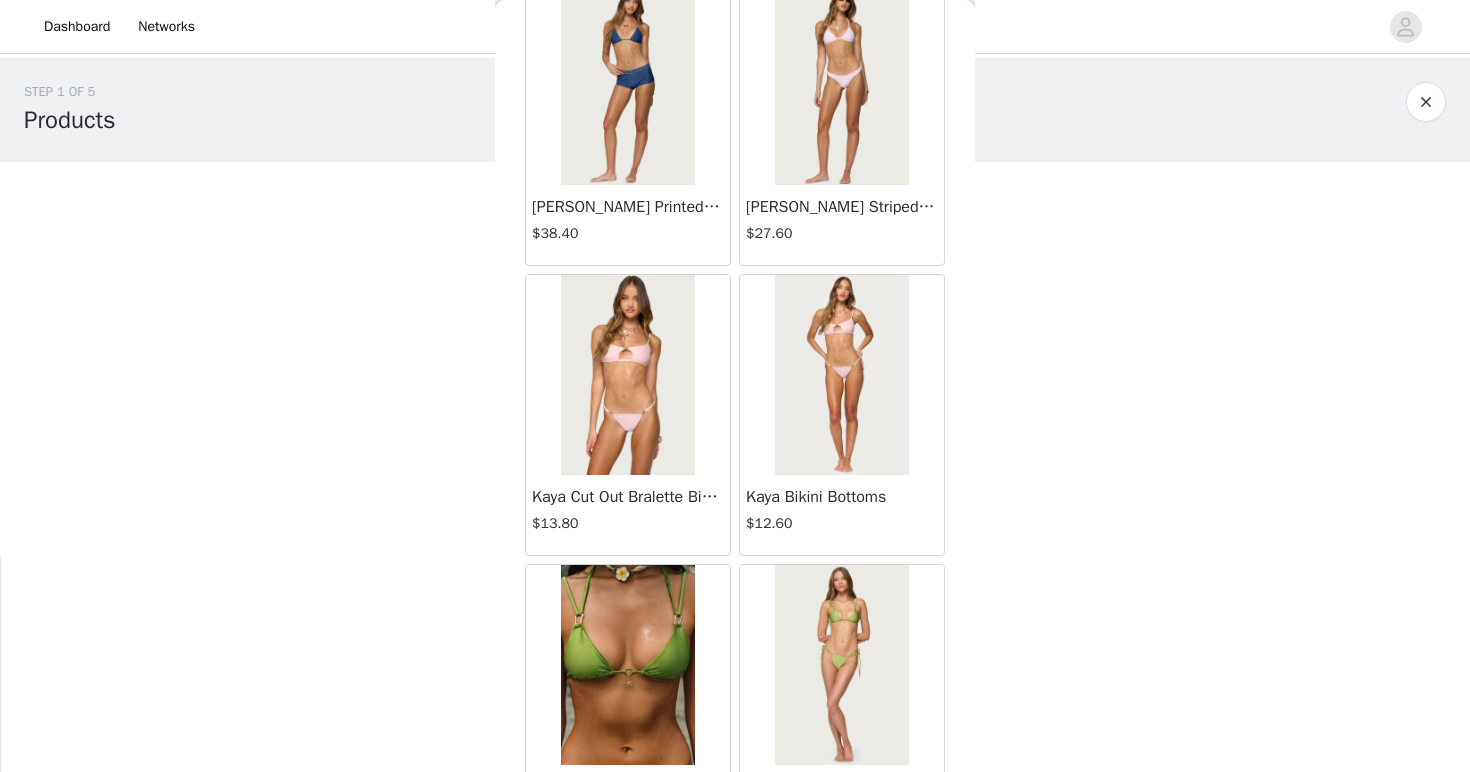 scroll, scrollTop: 28388, scrollLeft: 0, axis: vertical 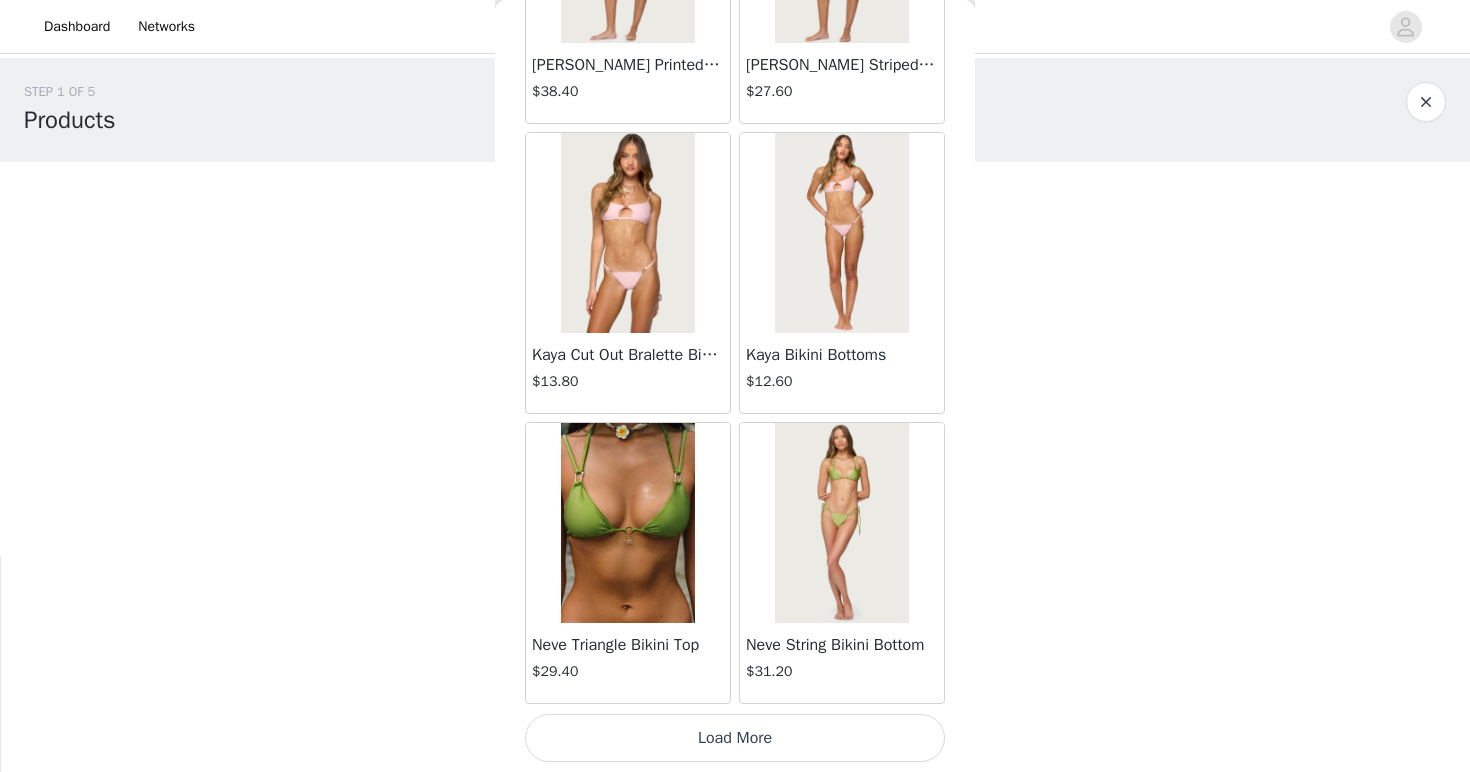 click on "Load More" at bounding box center [735, 738] 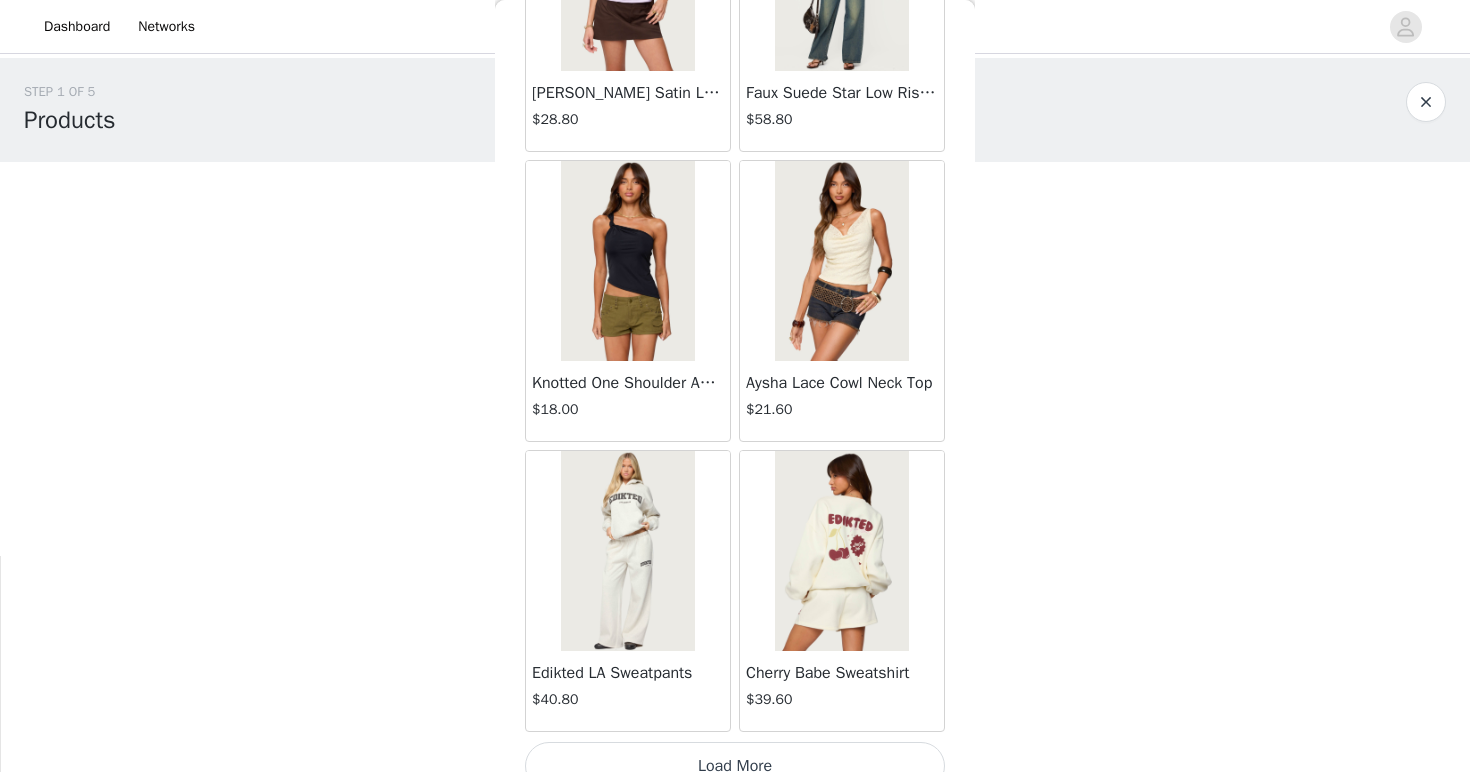 scroll, scrollTop: 31288, scrollLeft: 0, axis: vertical 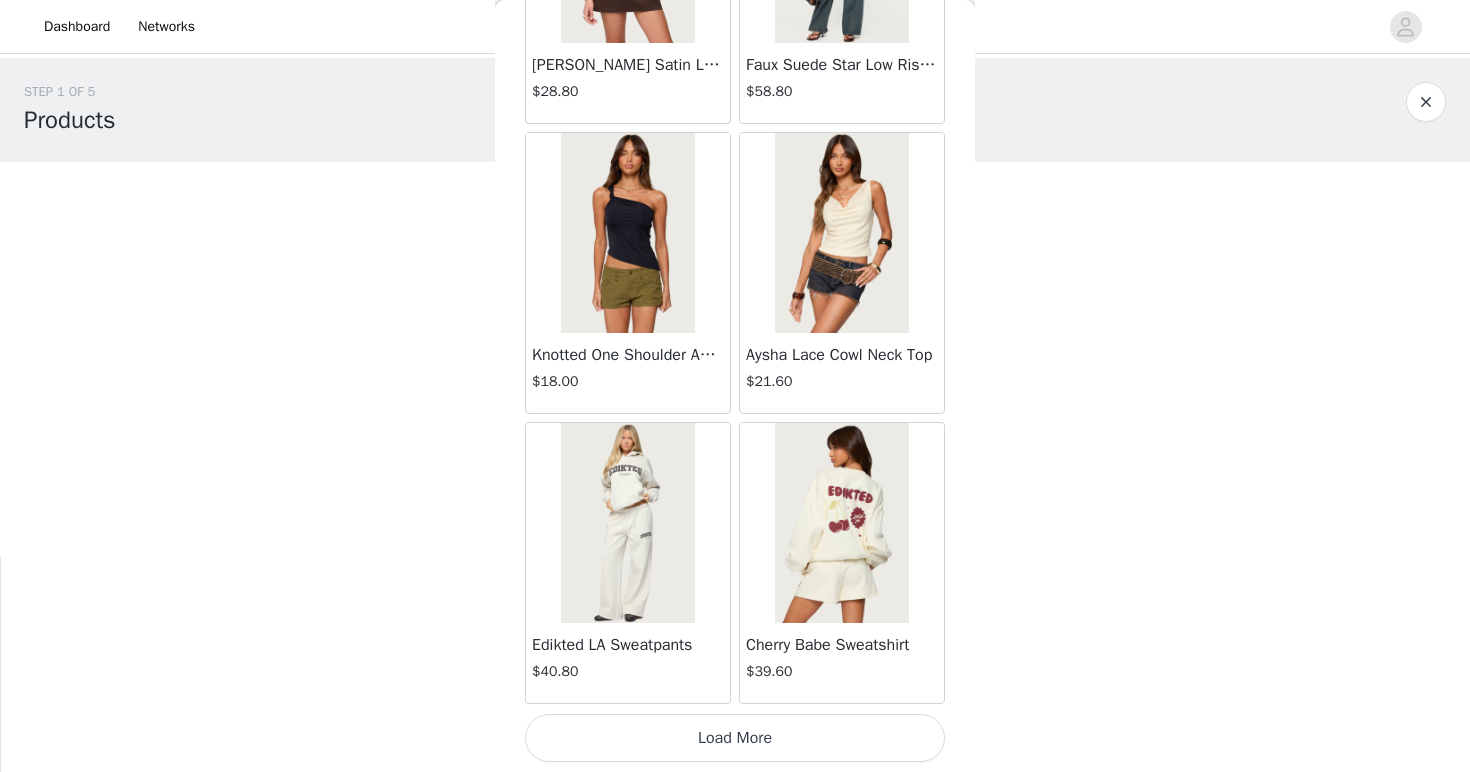 click on "Load More" at bounding box center (735, 738) 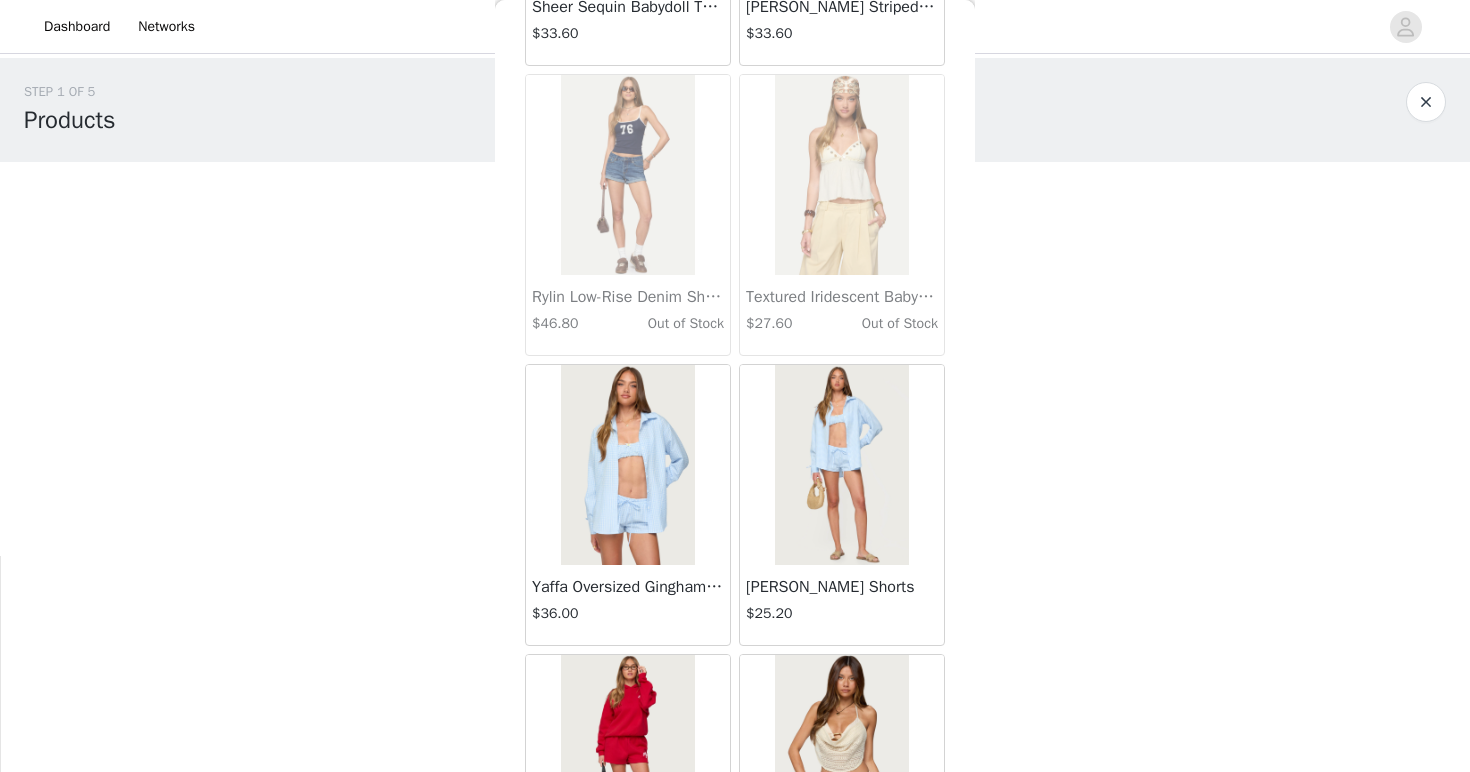 scroll, scrollTop: 33686, scrollLeft: 0, axis: vertical 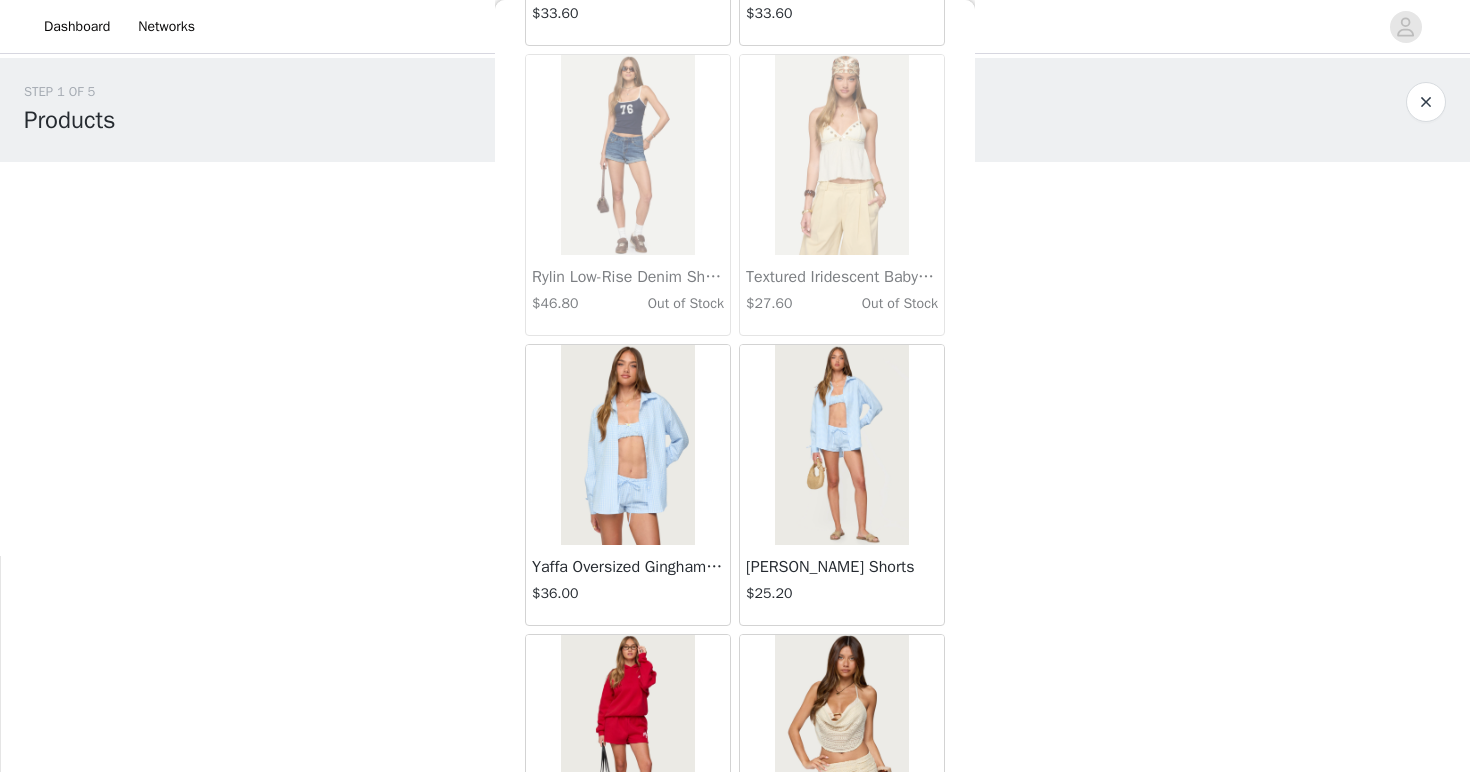 click on "[PERSON_NAME] Shorts" at bounding box center [842, 567] 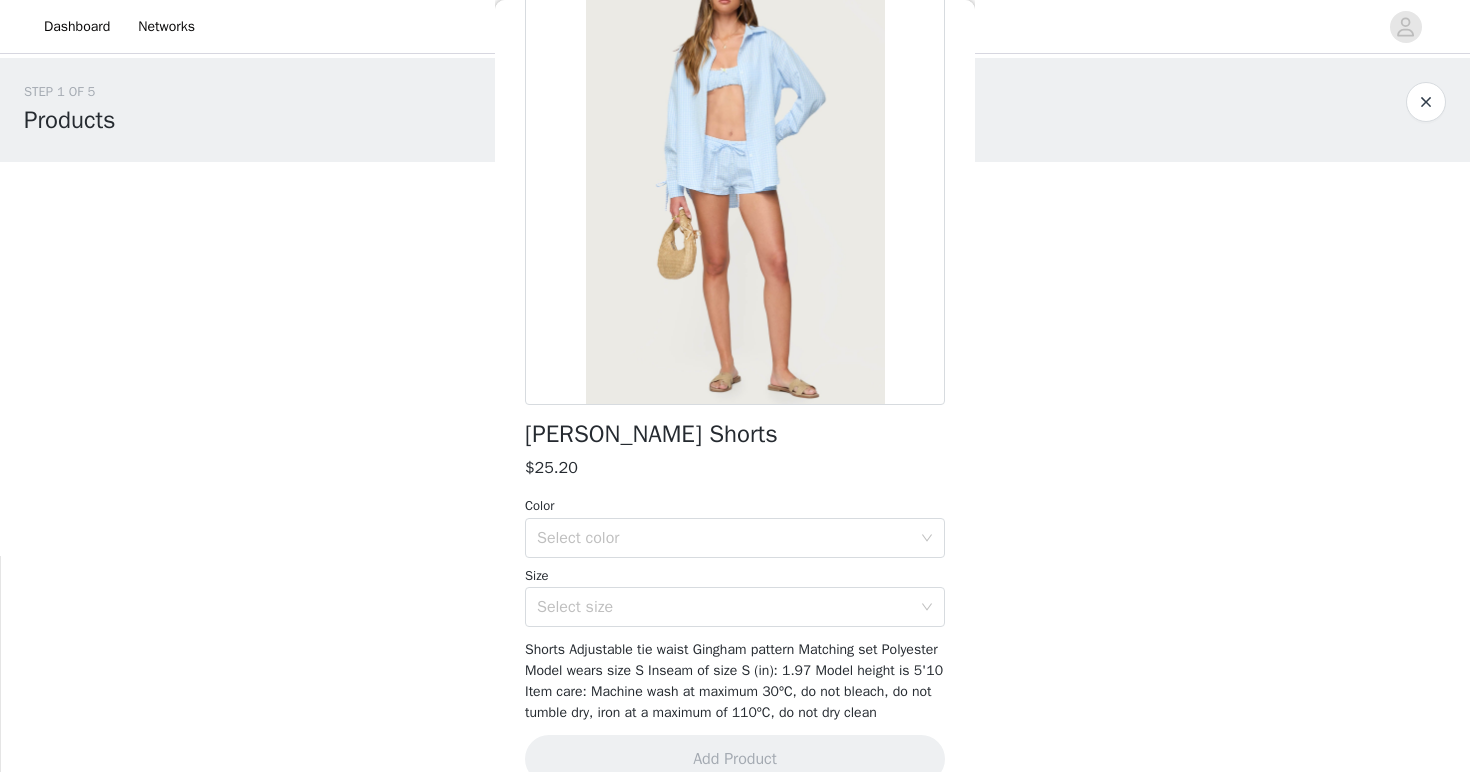 scroll, scrollTop: 164, scrollLeft: 0, axis: vertical 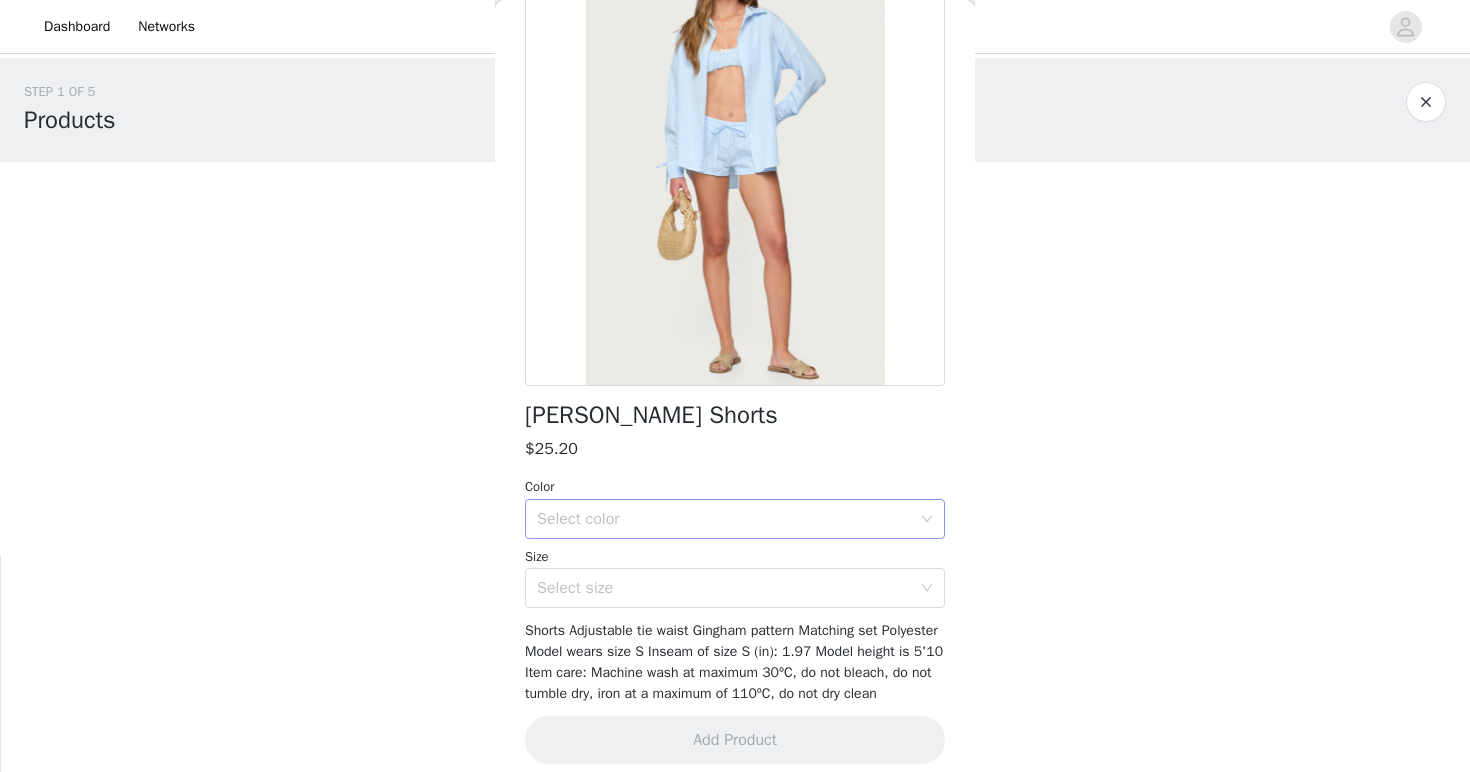 click on "Select color" at bounding box center [724, 519] 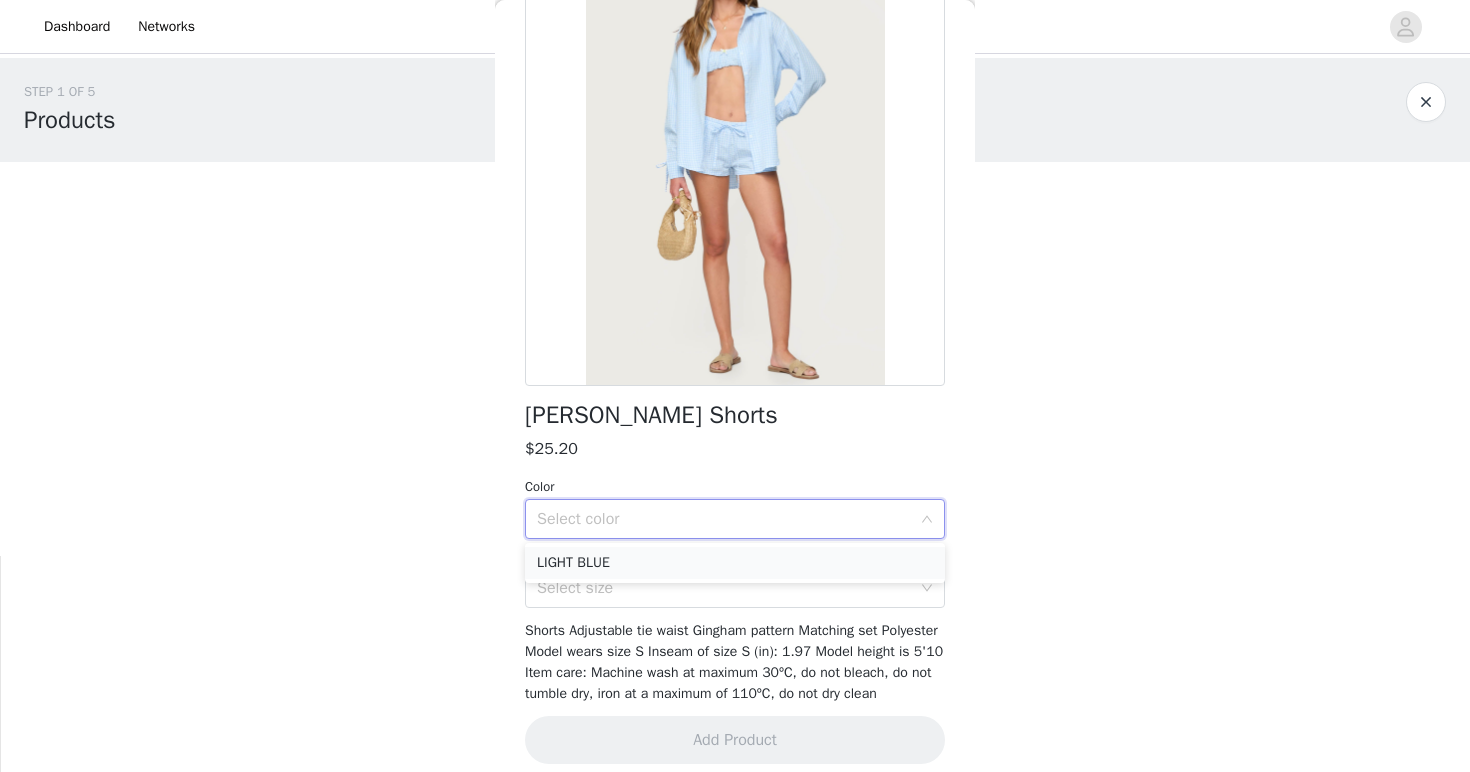 click on "LIGHT BLUE" at bounding box center [735, 563] 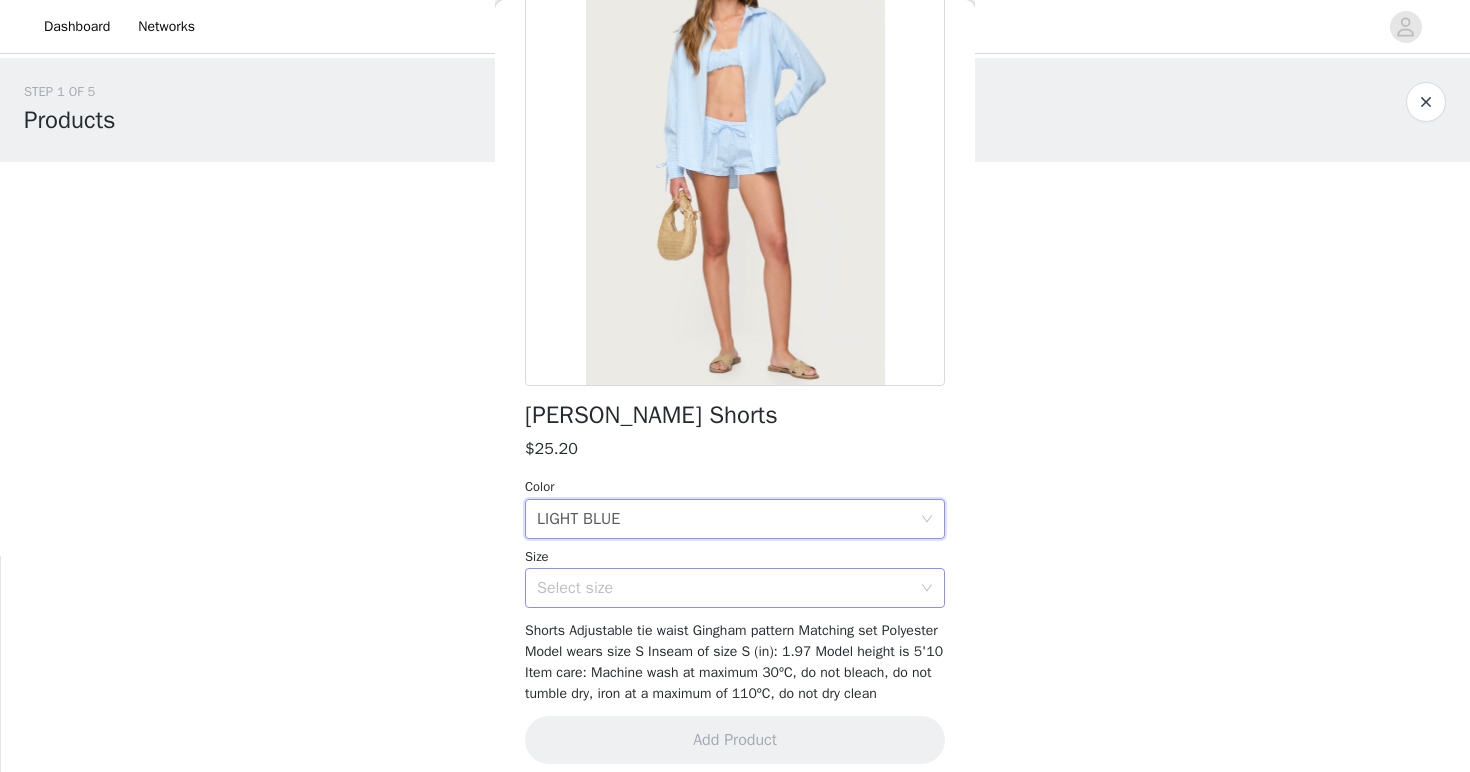 click on "Select size" at bounding box center (724, 588) 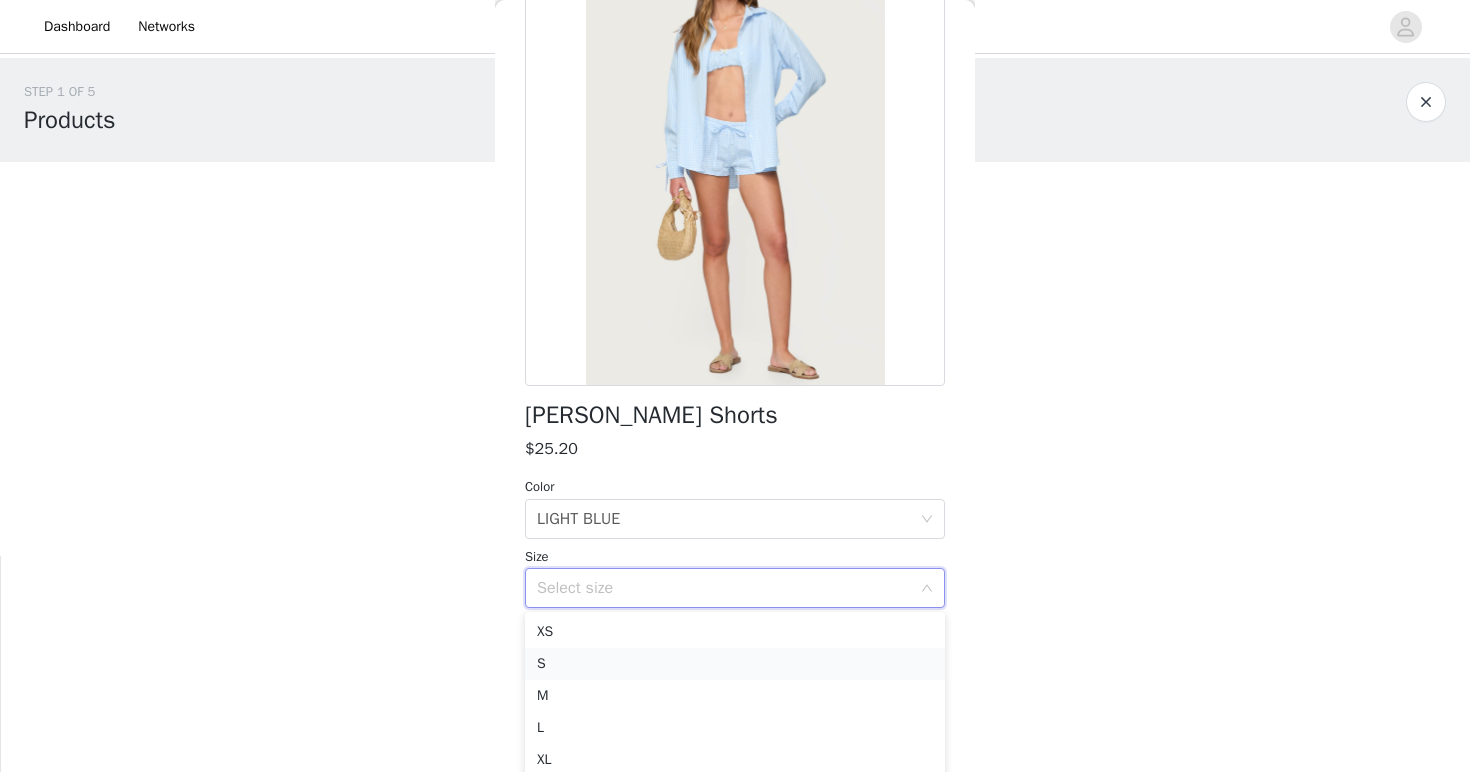 click on "S" at bounding box center (735, 664) 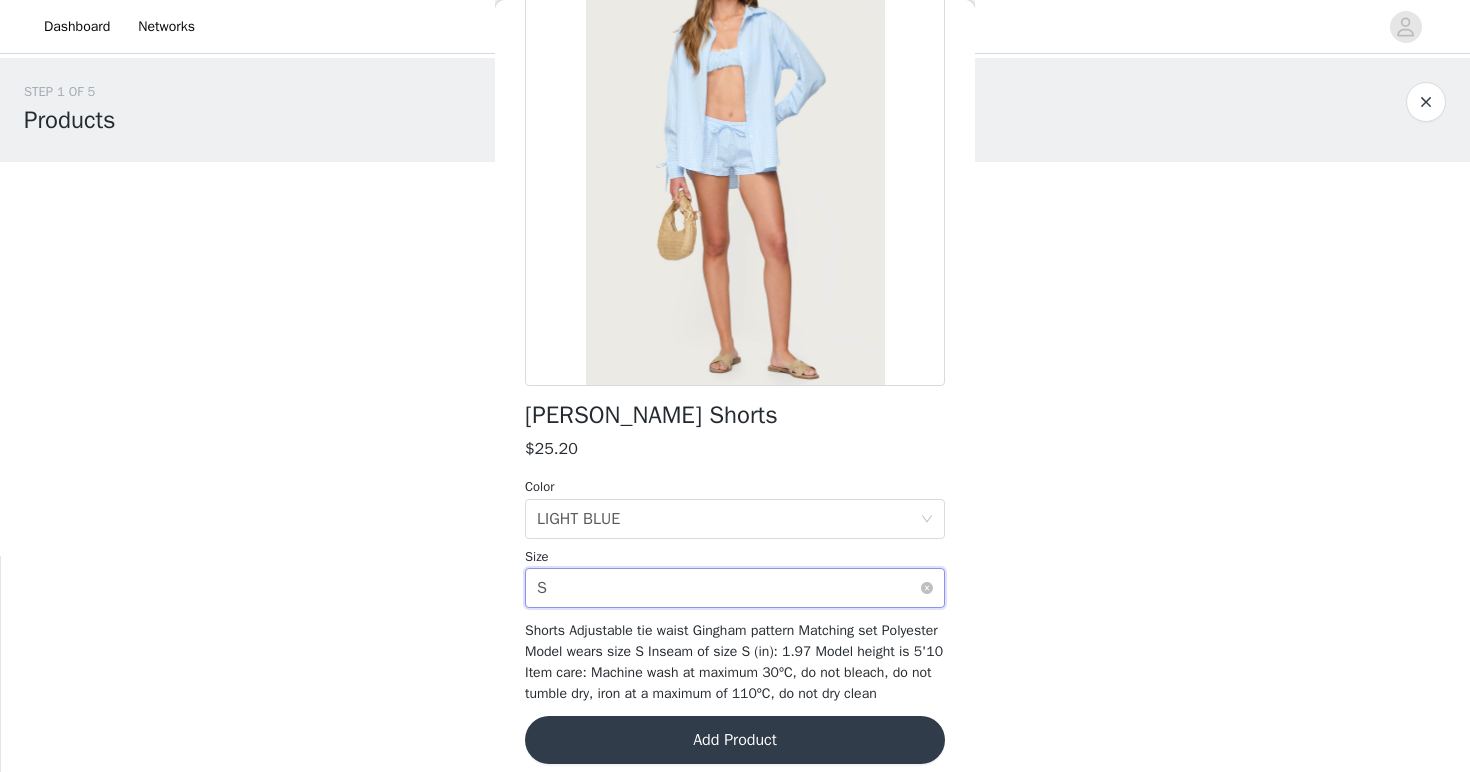 scroll, scrollTop: 201, scrollLeft: 0, axis: vertical 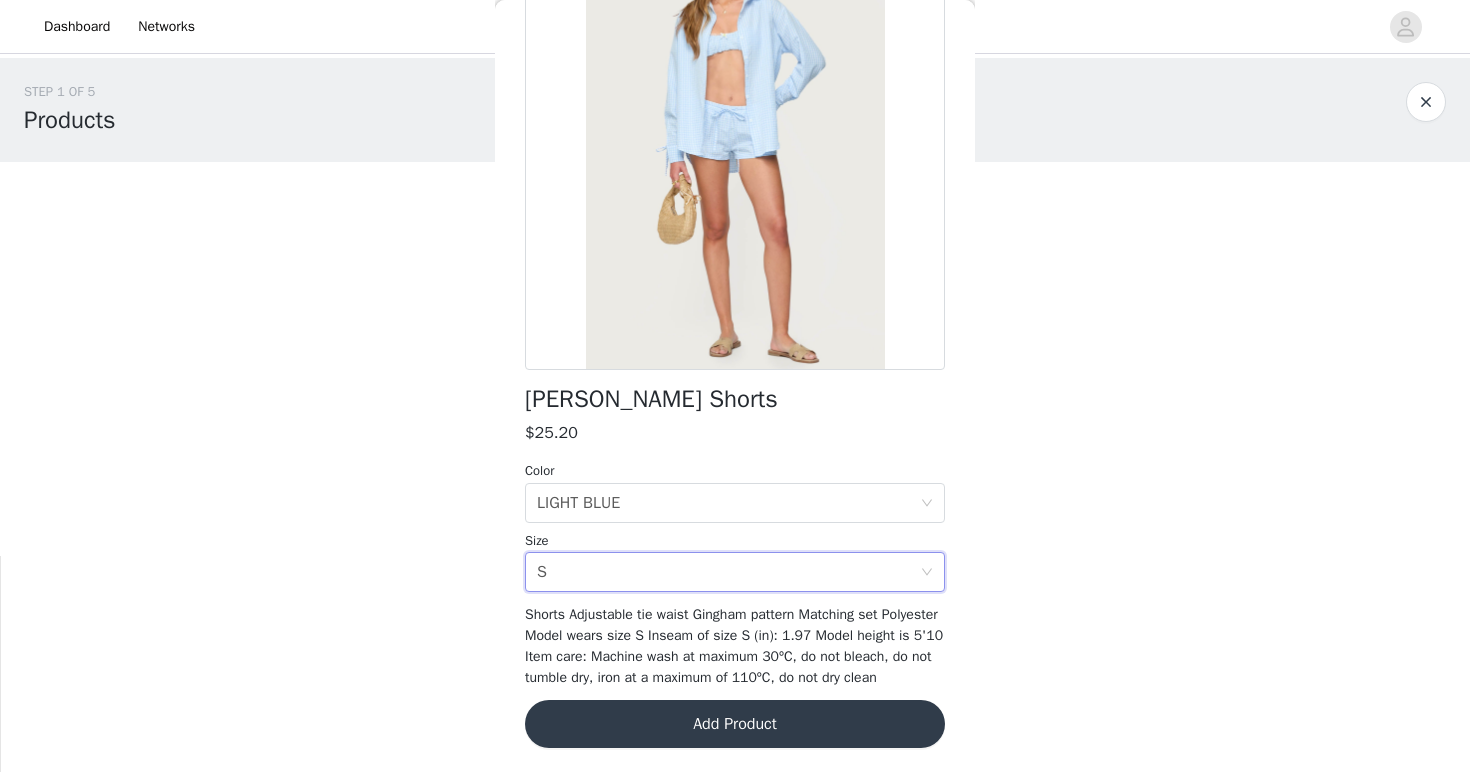 click on "Add Product" at bounding box center [735, 724] 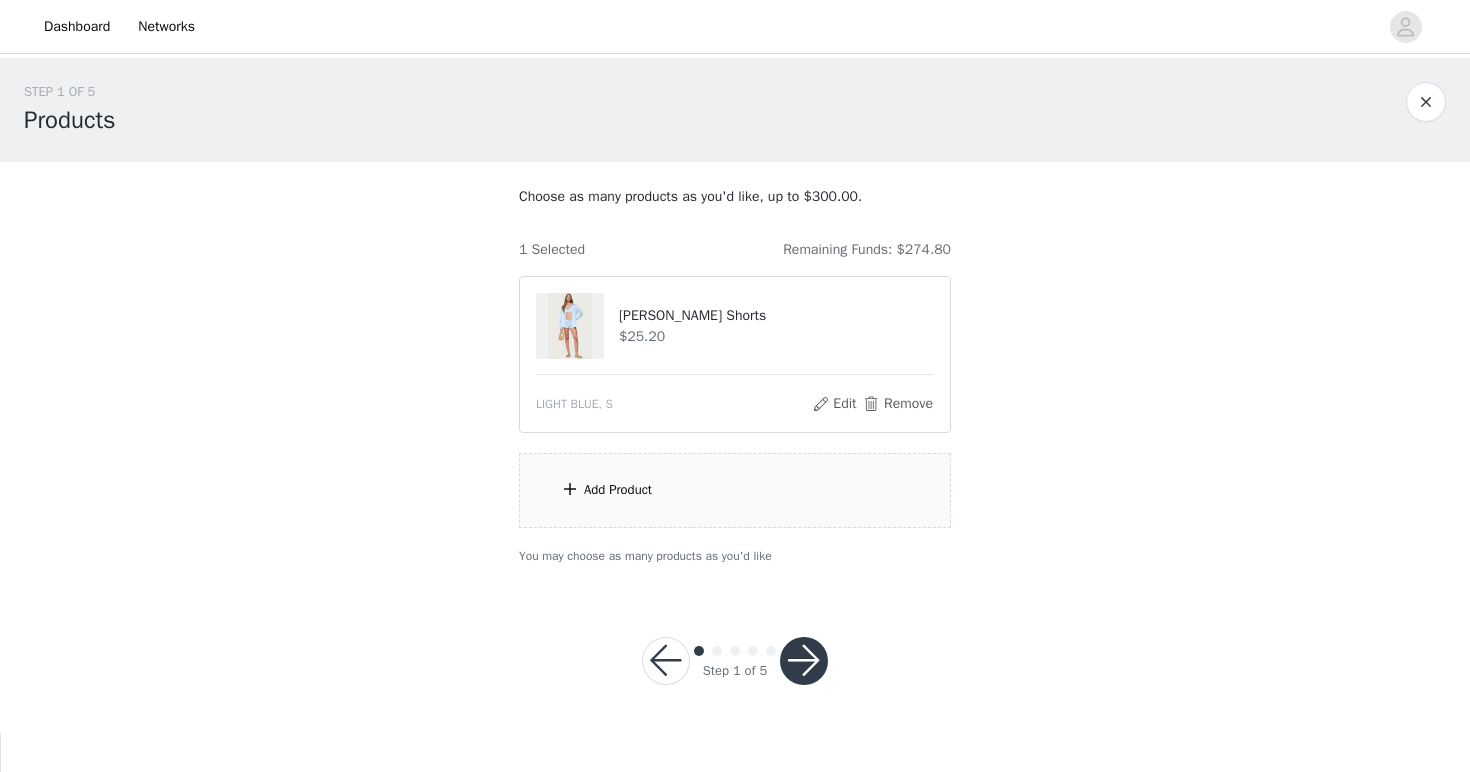 click on "Add Product" at bounding box center [735, 490] 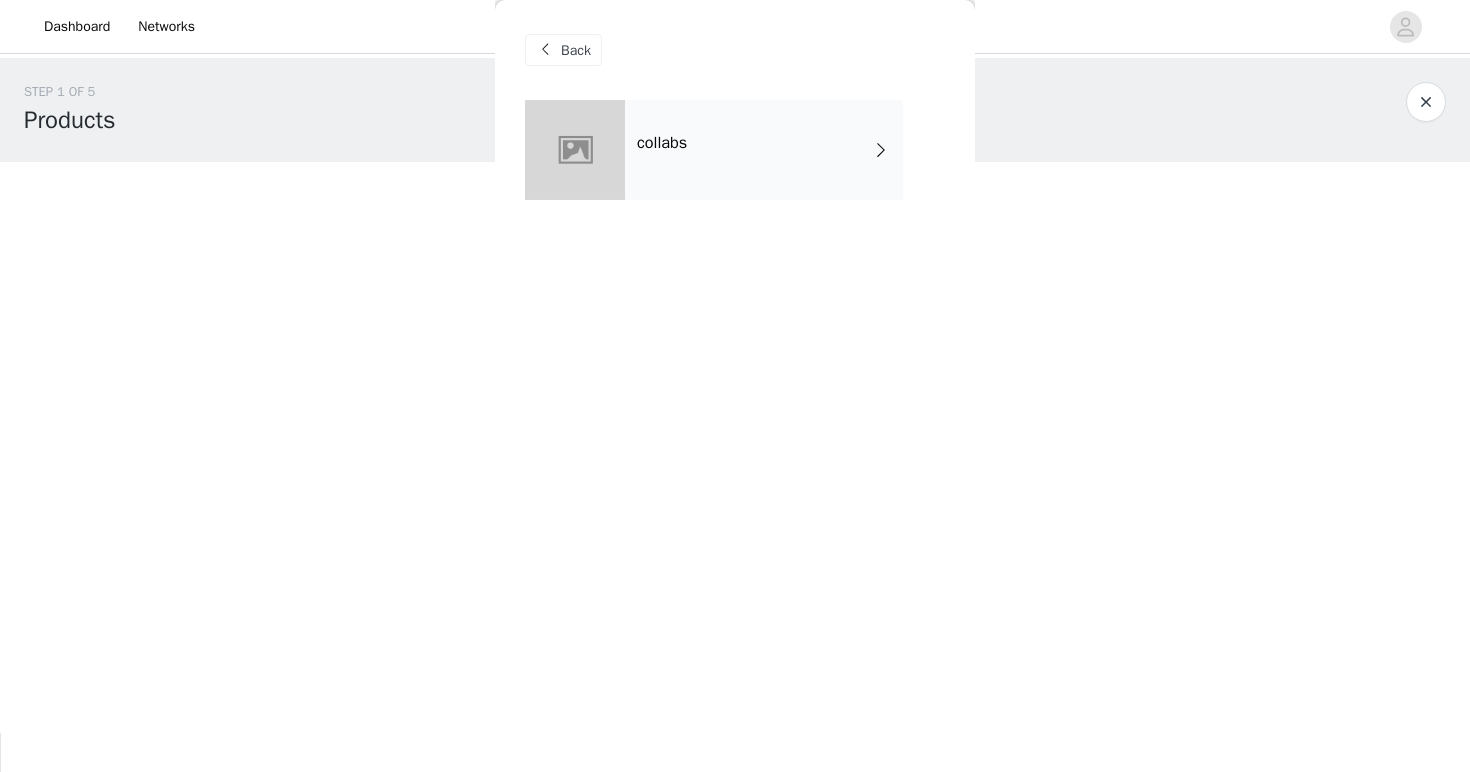 click on "collabs" at bounding box center [764, 150] 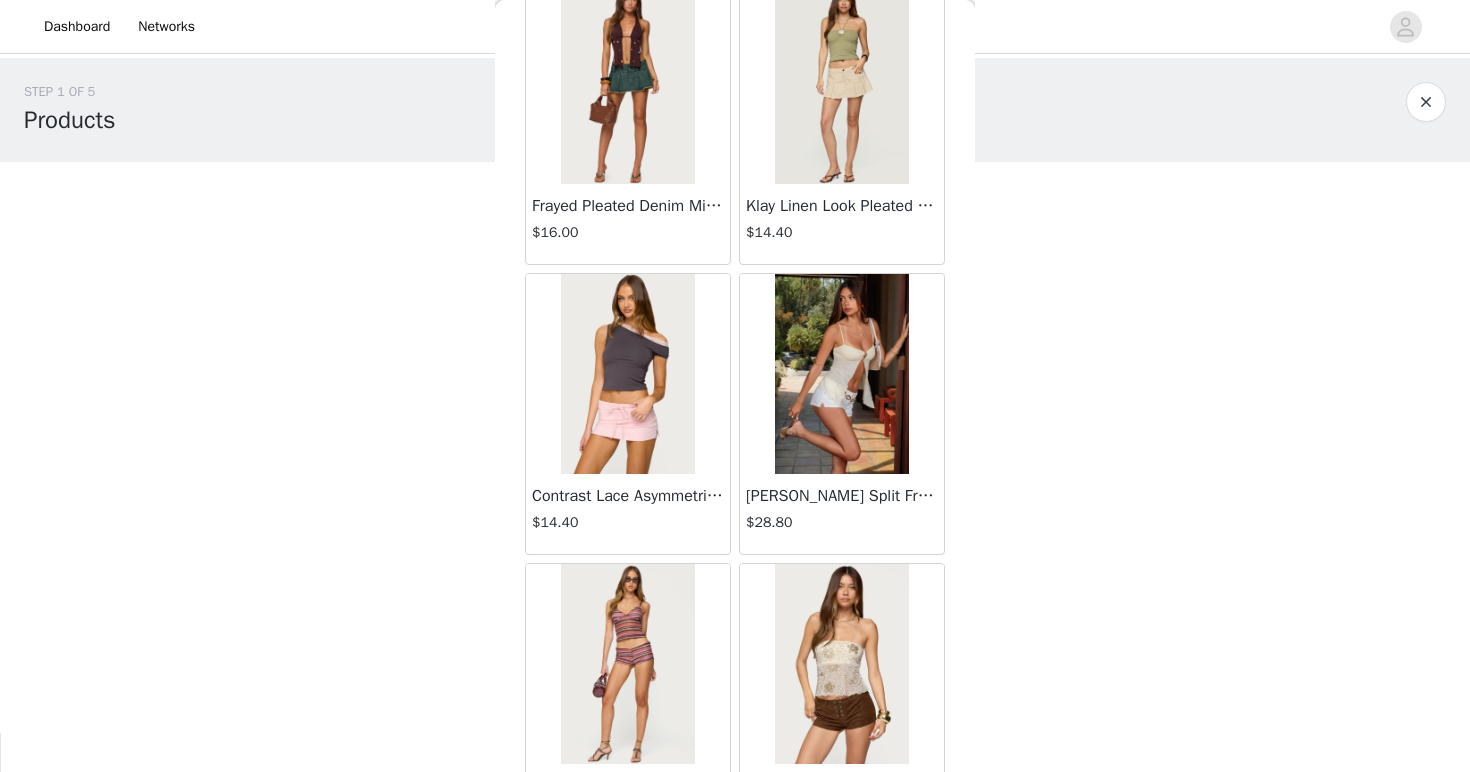 scroll, scrollTop: 2288, scrollLeft: 0, axis: vertical 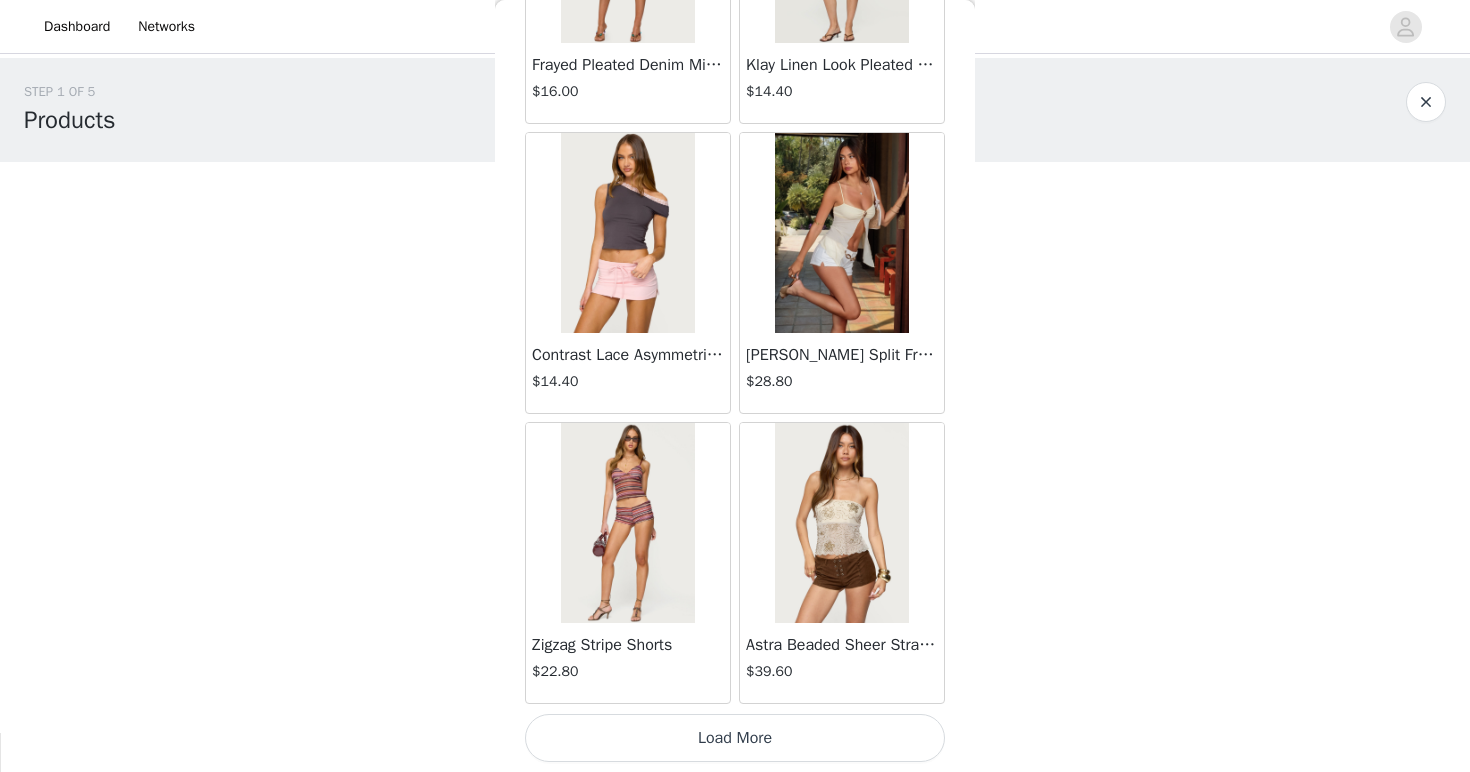 click on "Load More" at bounding box center (735, 738) 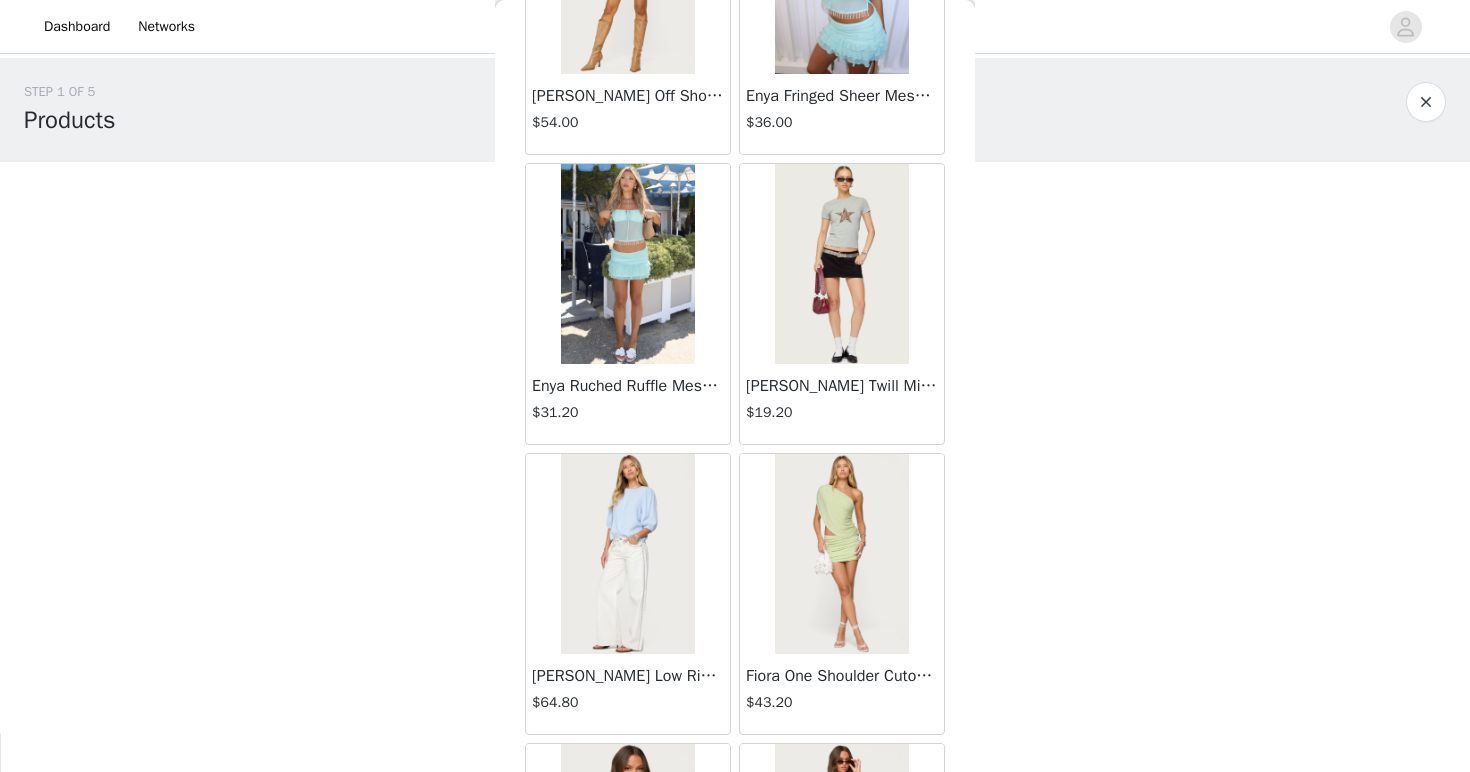 scroll, scrollTop: 5188, scrollLeft: 0, axis: vertical 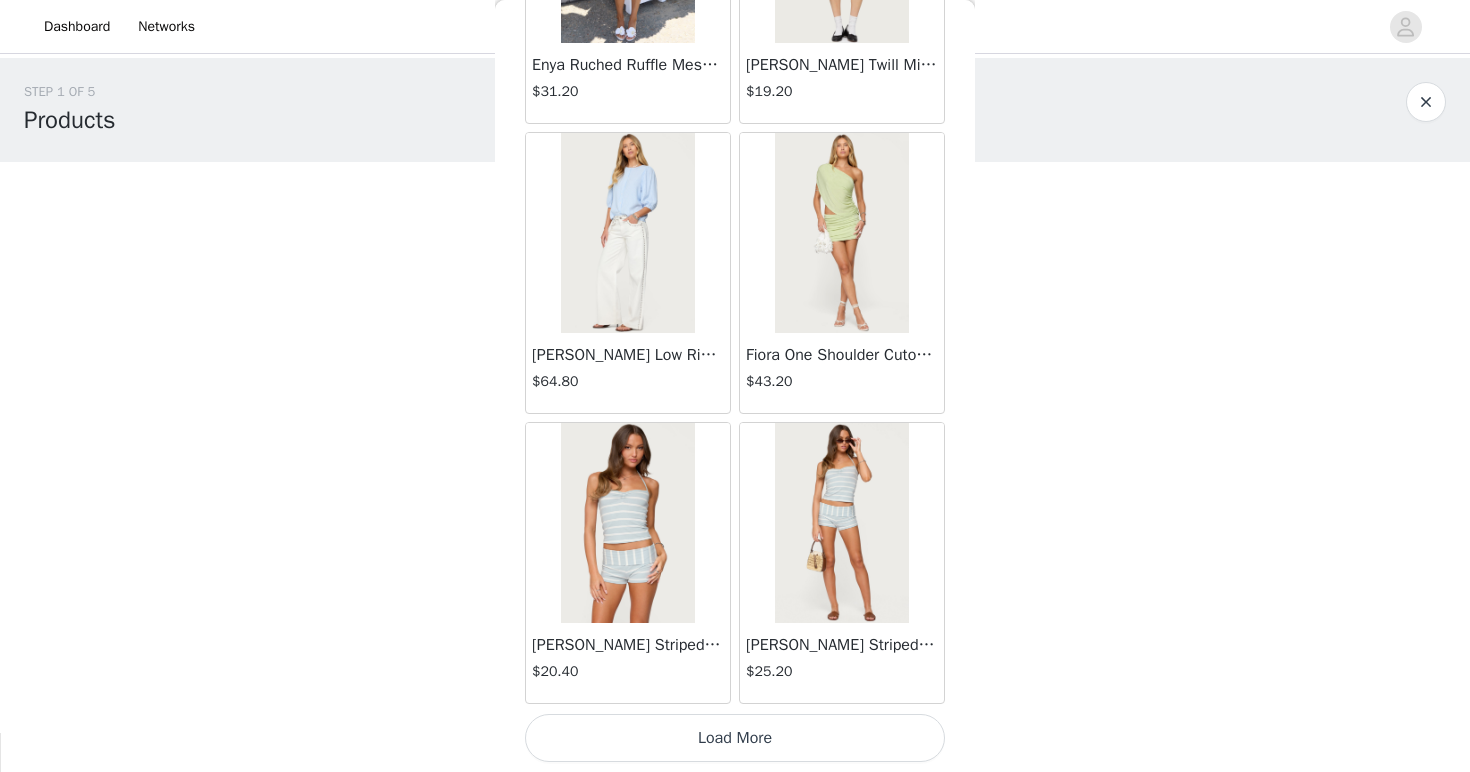 click on "Load More" at bounding box center (735, 738) 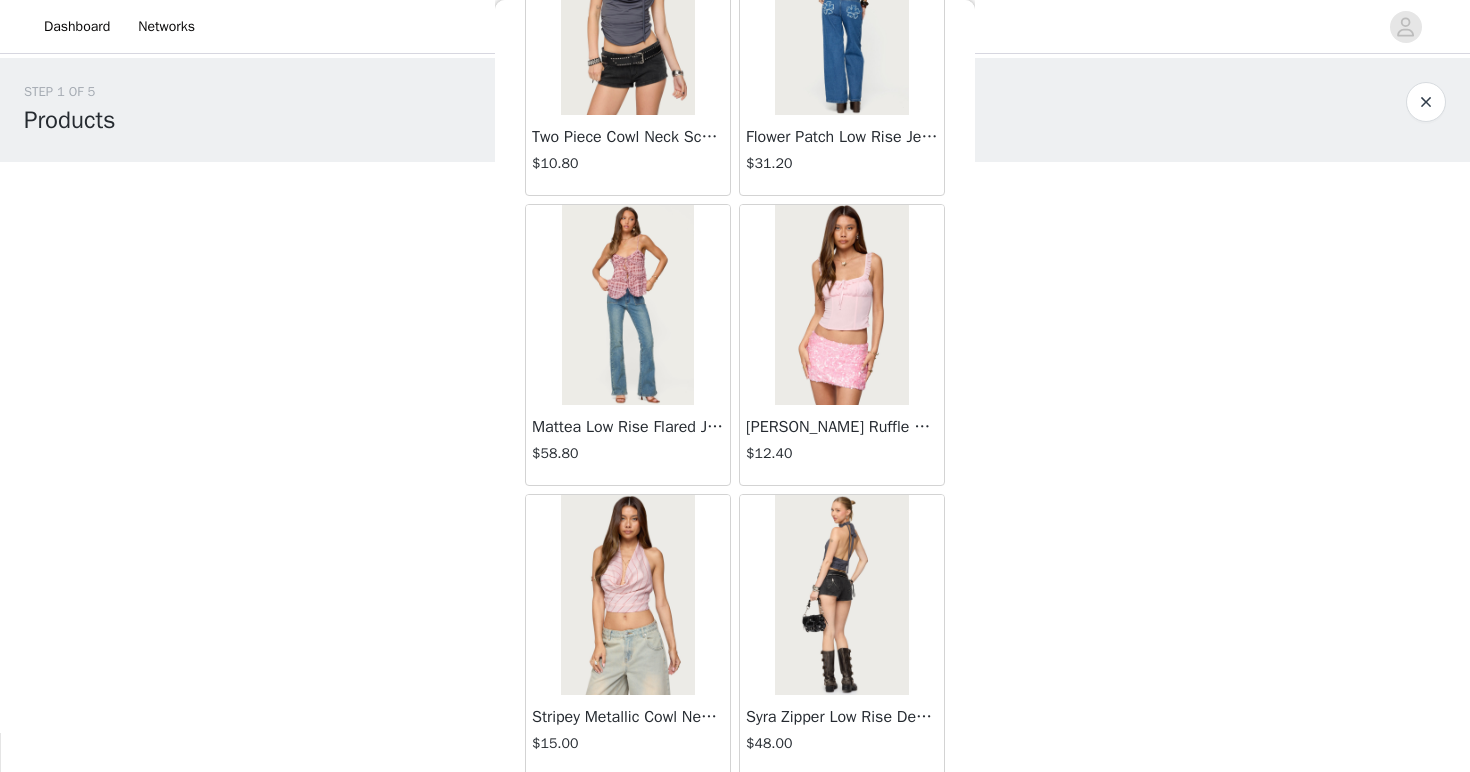 scroll, scrollTop: 8088, scrollLeft: 0, axis: vertical 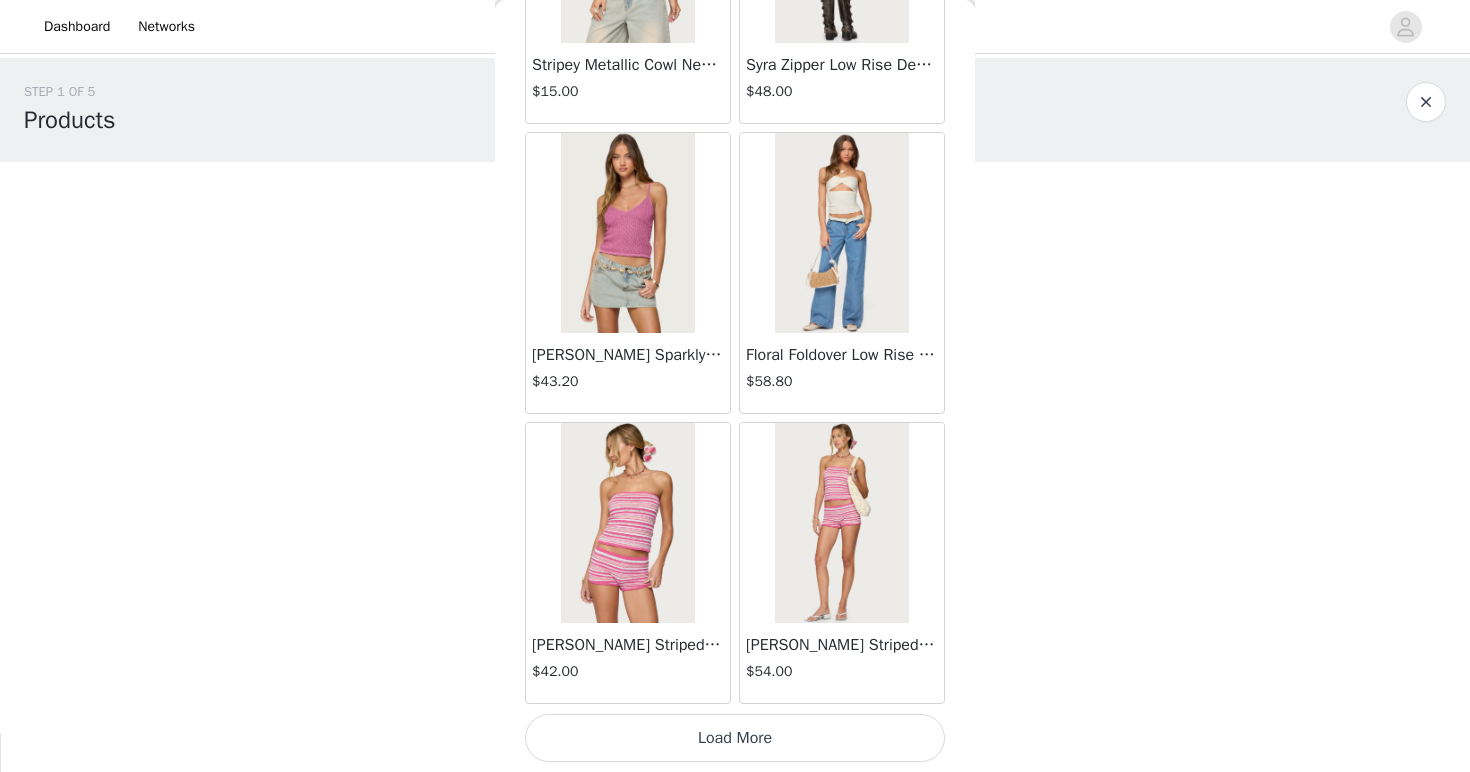 click on "Load More" at bounding box center (735, 738) 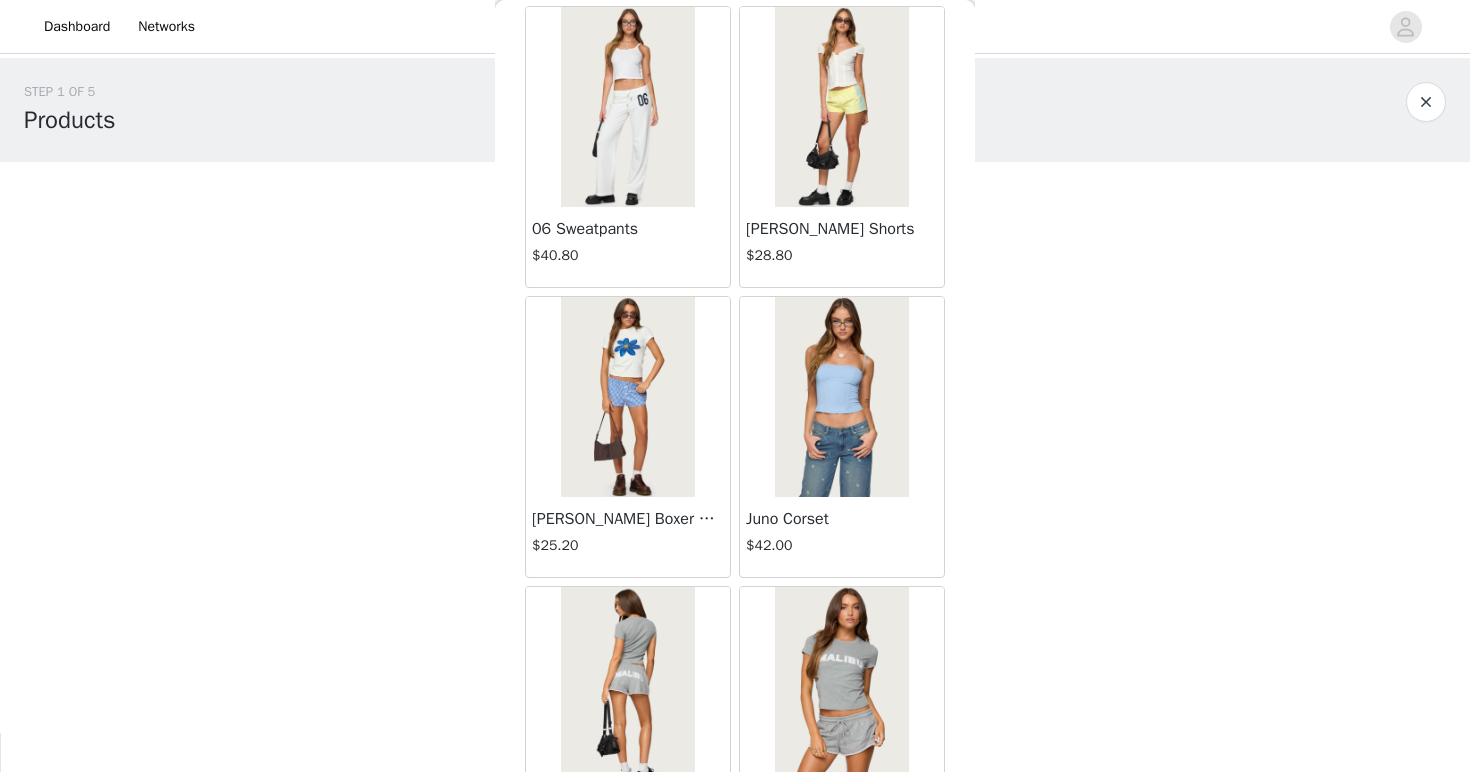 scroll, scrollTop: 10988, scrollLeft: 0, axis: vertical 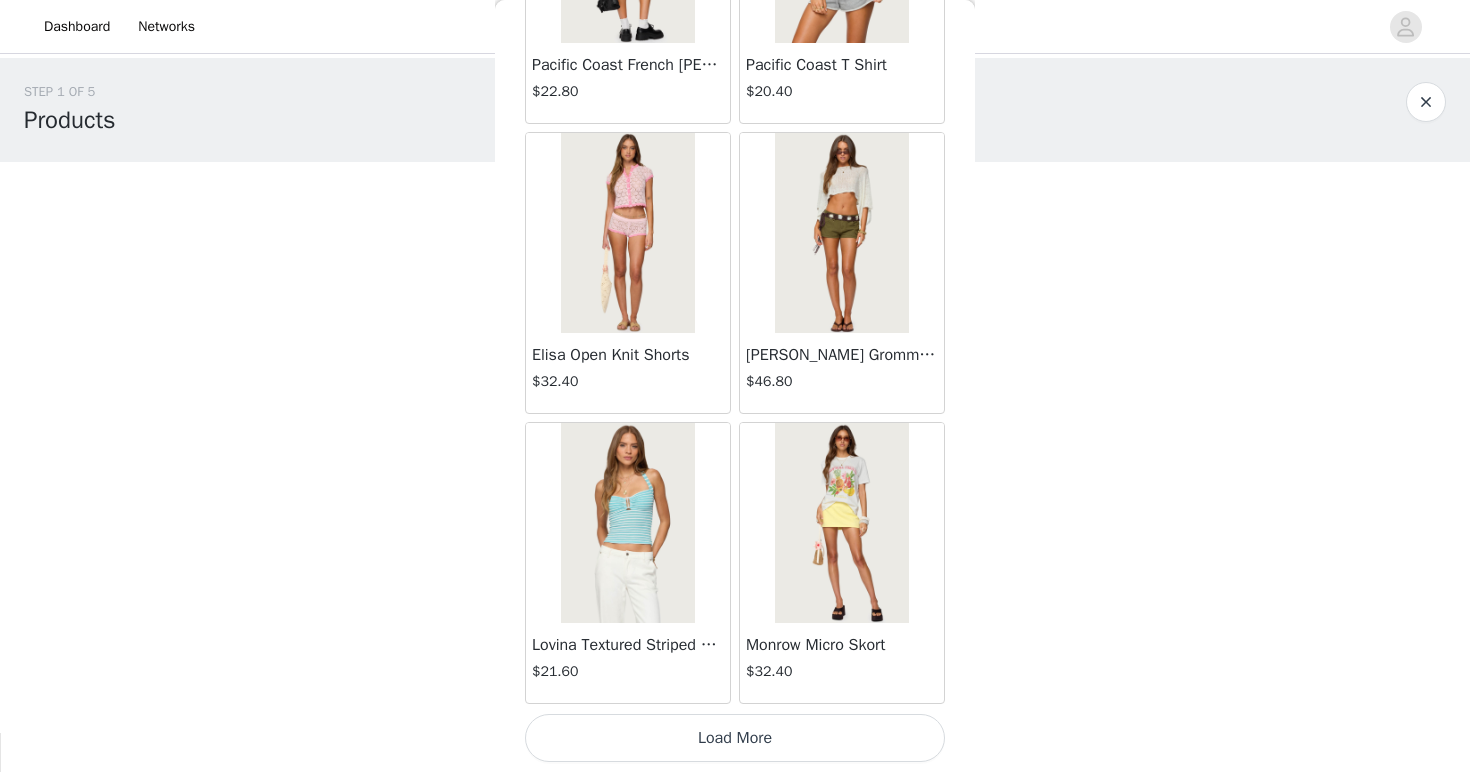 click on "Load More" at bounding box center (735, 738) 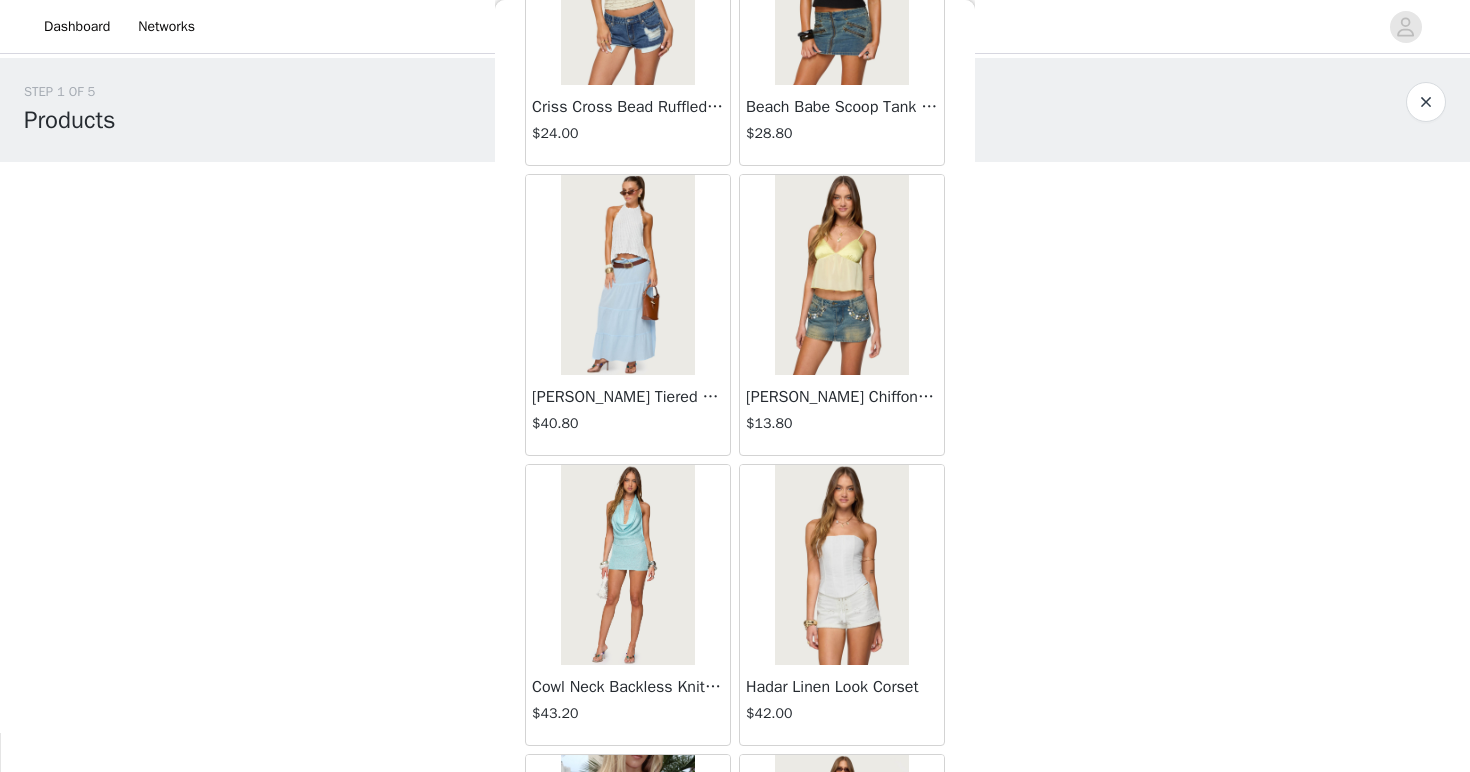 scroll, scrollTop: 13888, scrollLeft: 0, axis: vertical 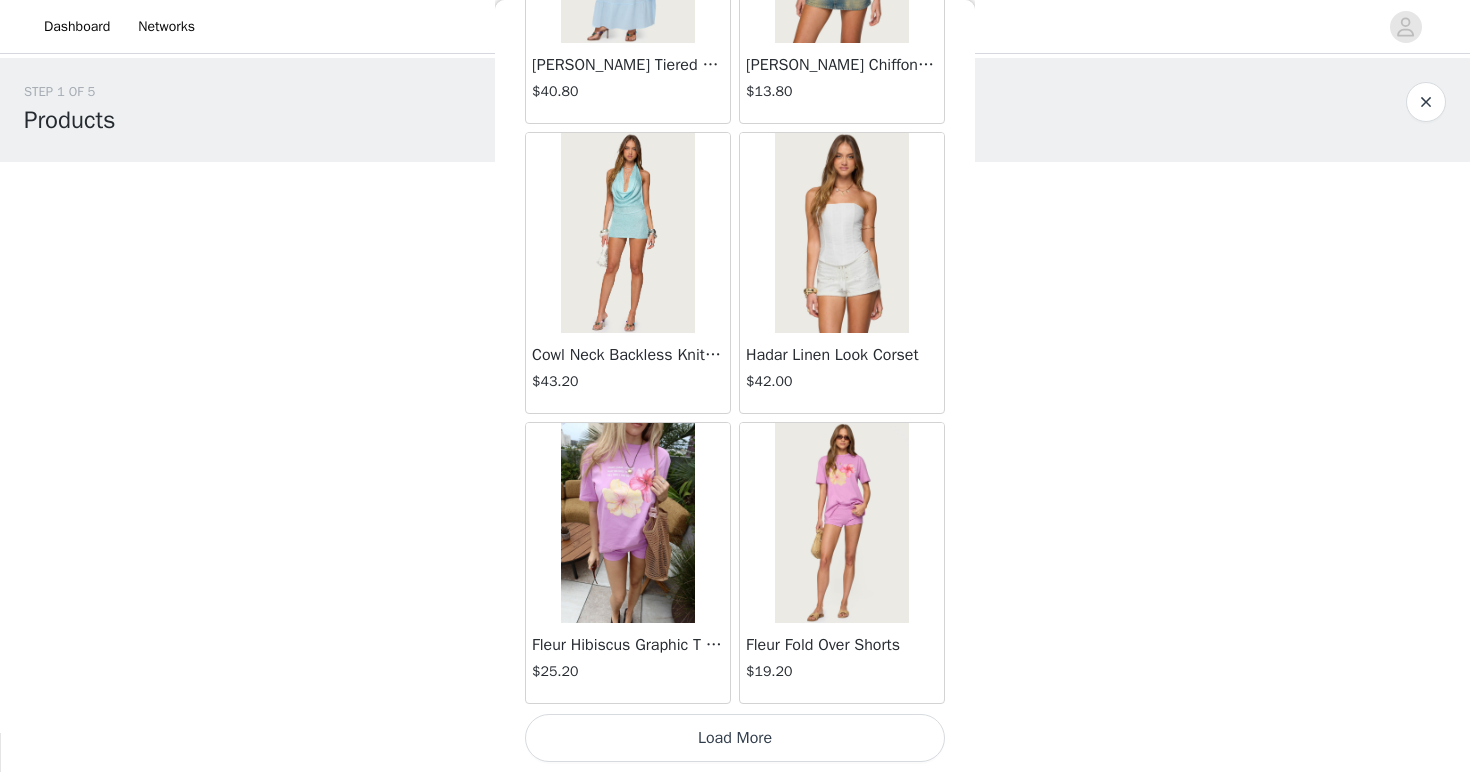 click on "Load More" at bounding box center (735, 738) 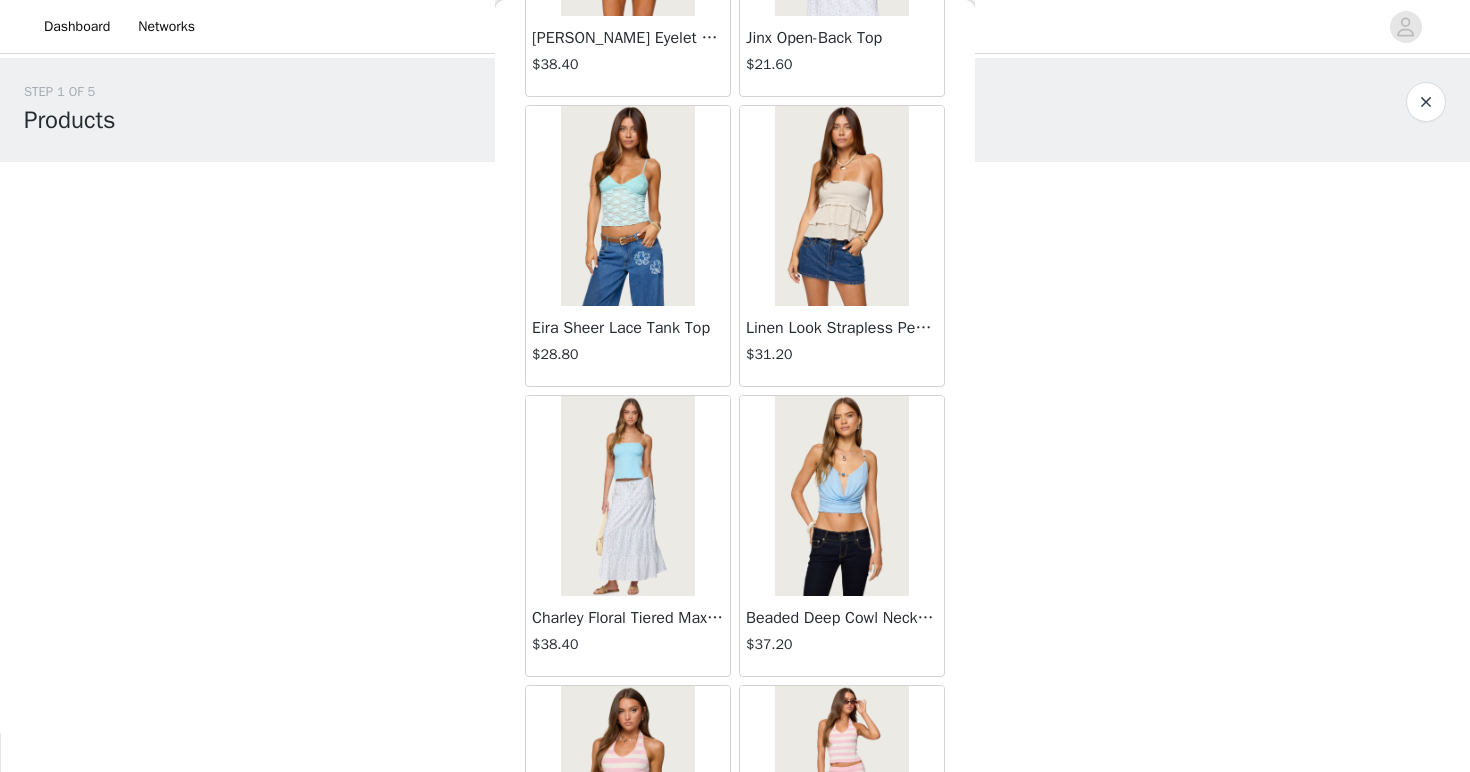 scroll, scrollTop: 16788, scrollLeft: 0, axis: vertical 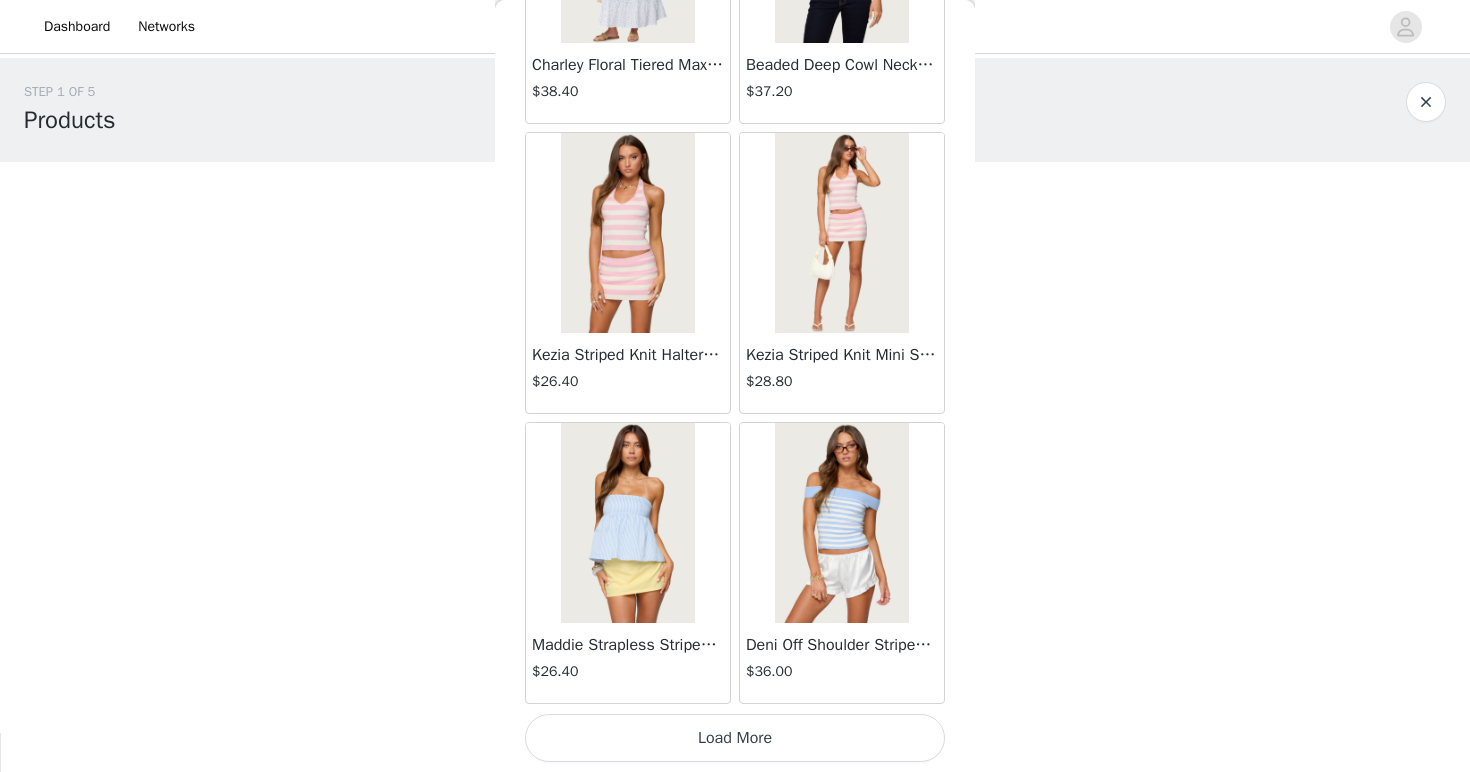 click on "Load More" at bounding box center [735, 738] 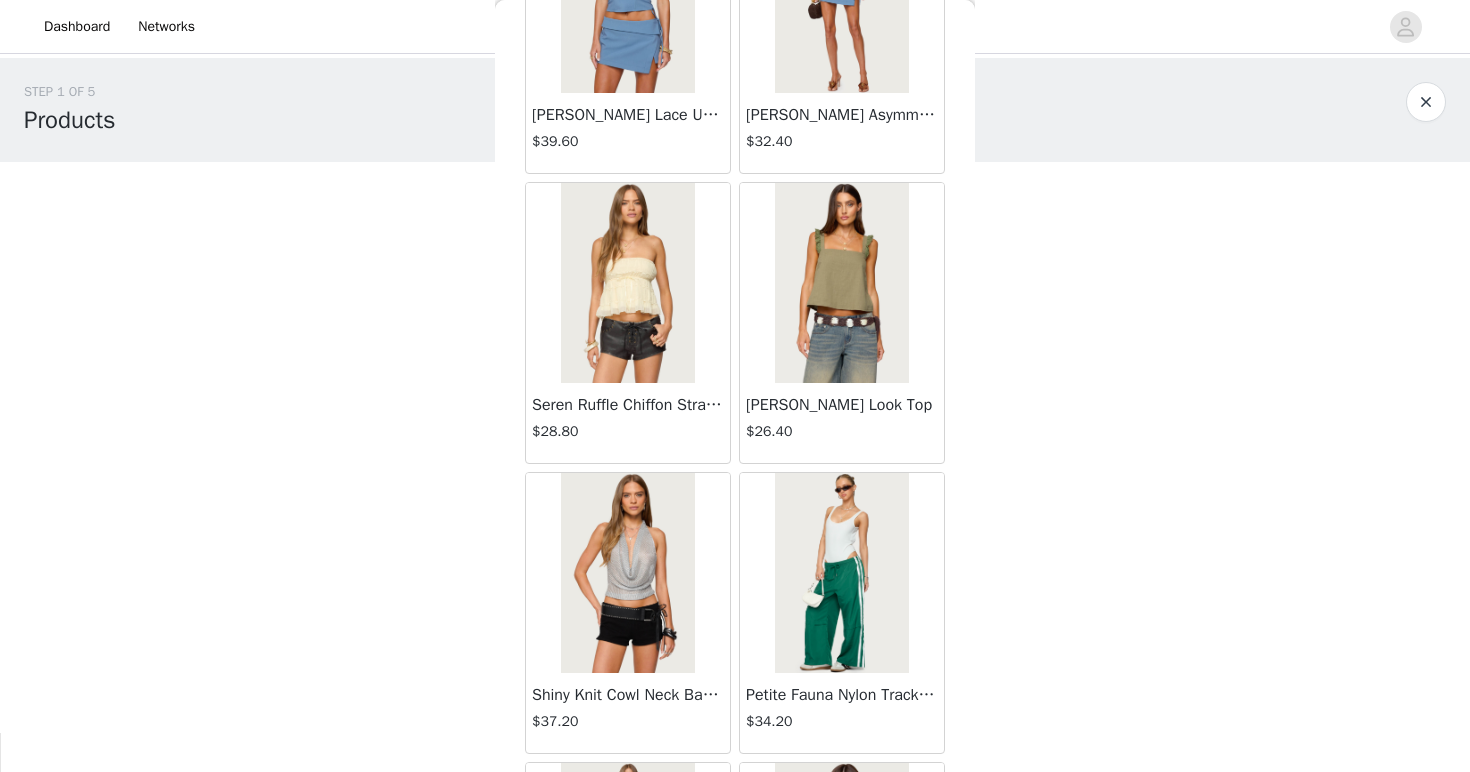 scroll, scrollTop: 19688, scrollLeft: 0, axis: vertical 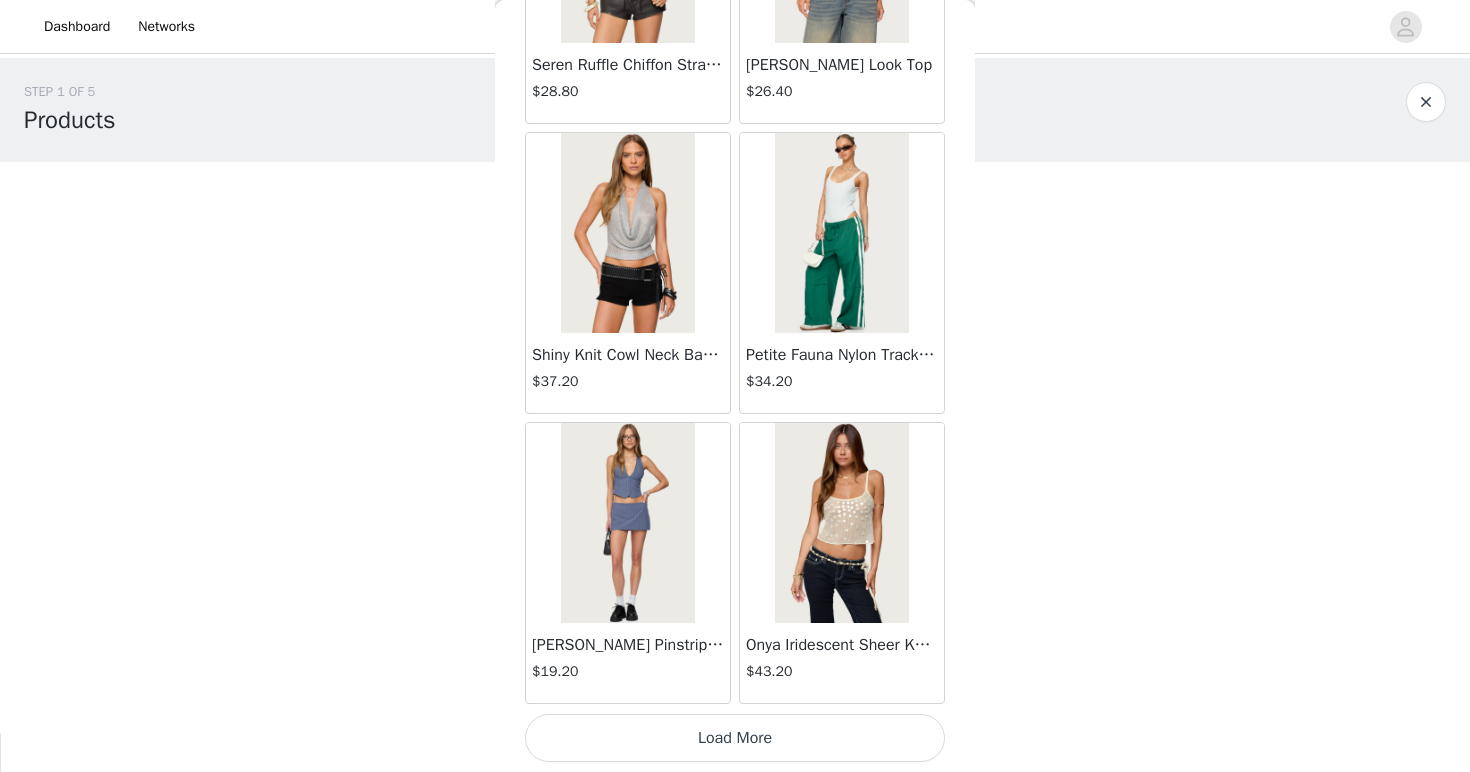 click on "Load More" at bounding box center (735, 738) 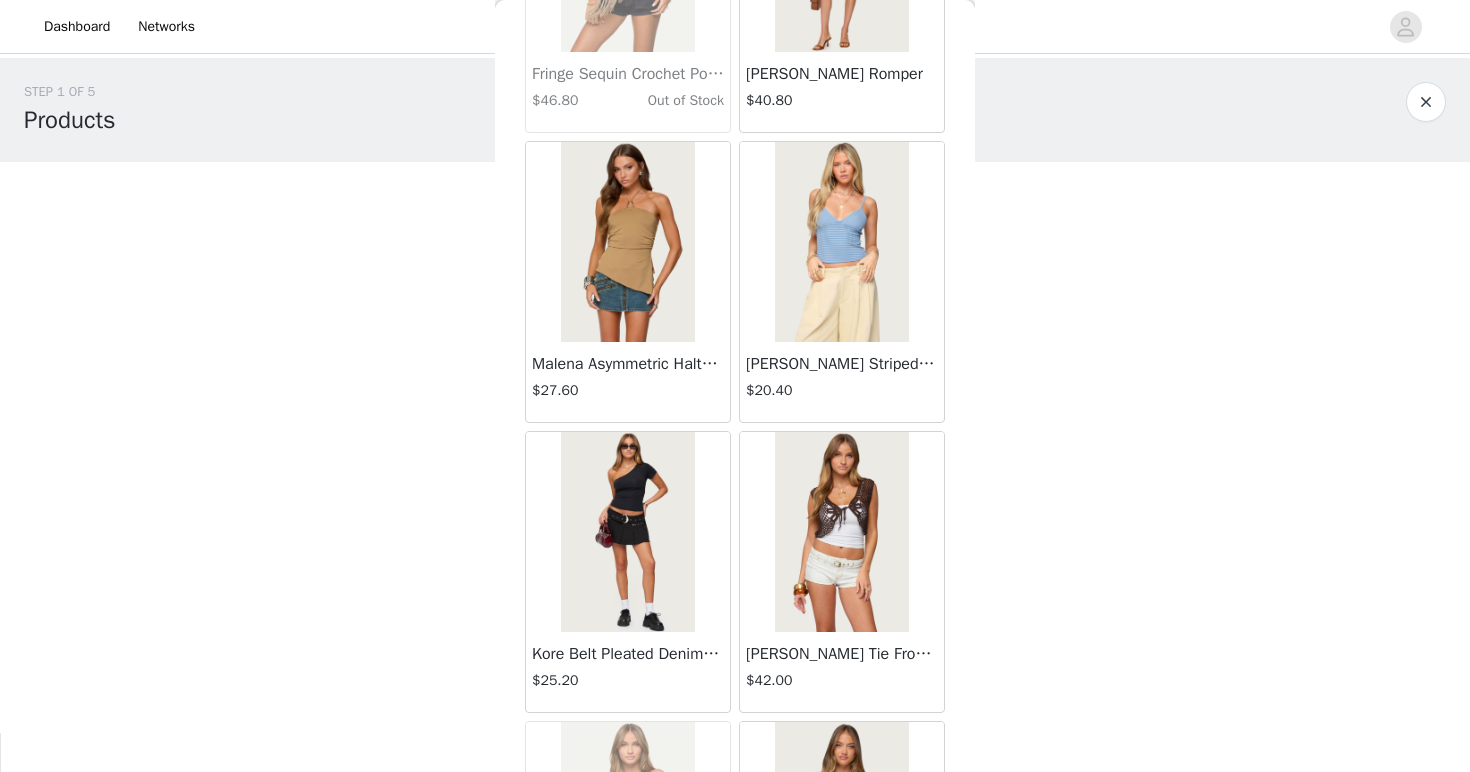 scroll, scrollTop: 22588, scrollLeft: 0, axis: vertical 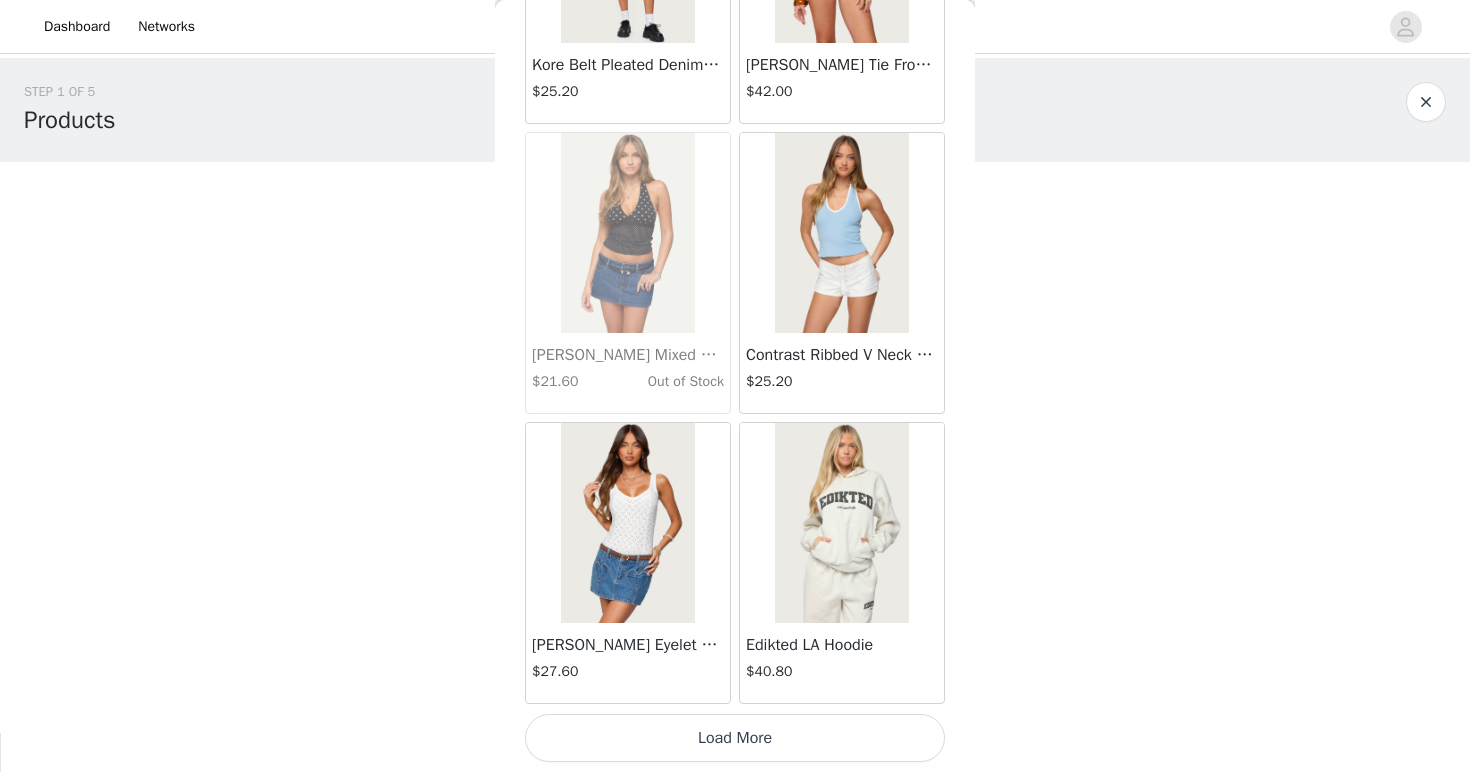 click on "Load More" at bounding box center (735, 738) 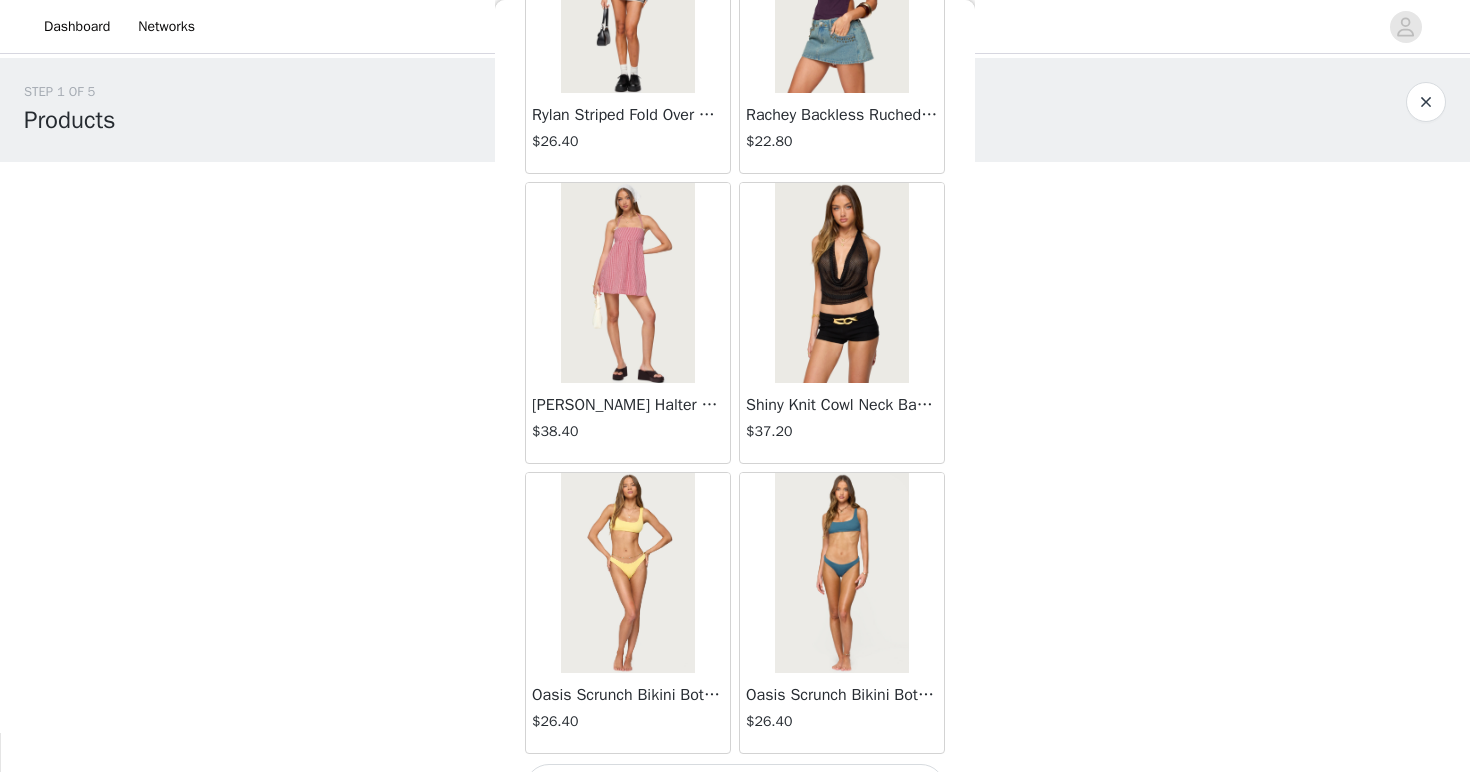 scroll, scrollTop: 25488, scrollLeft: 0, axis: vertical 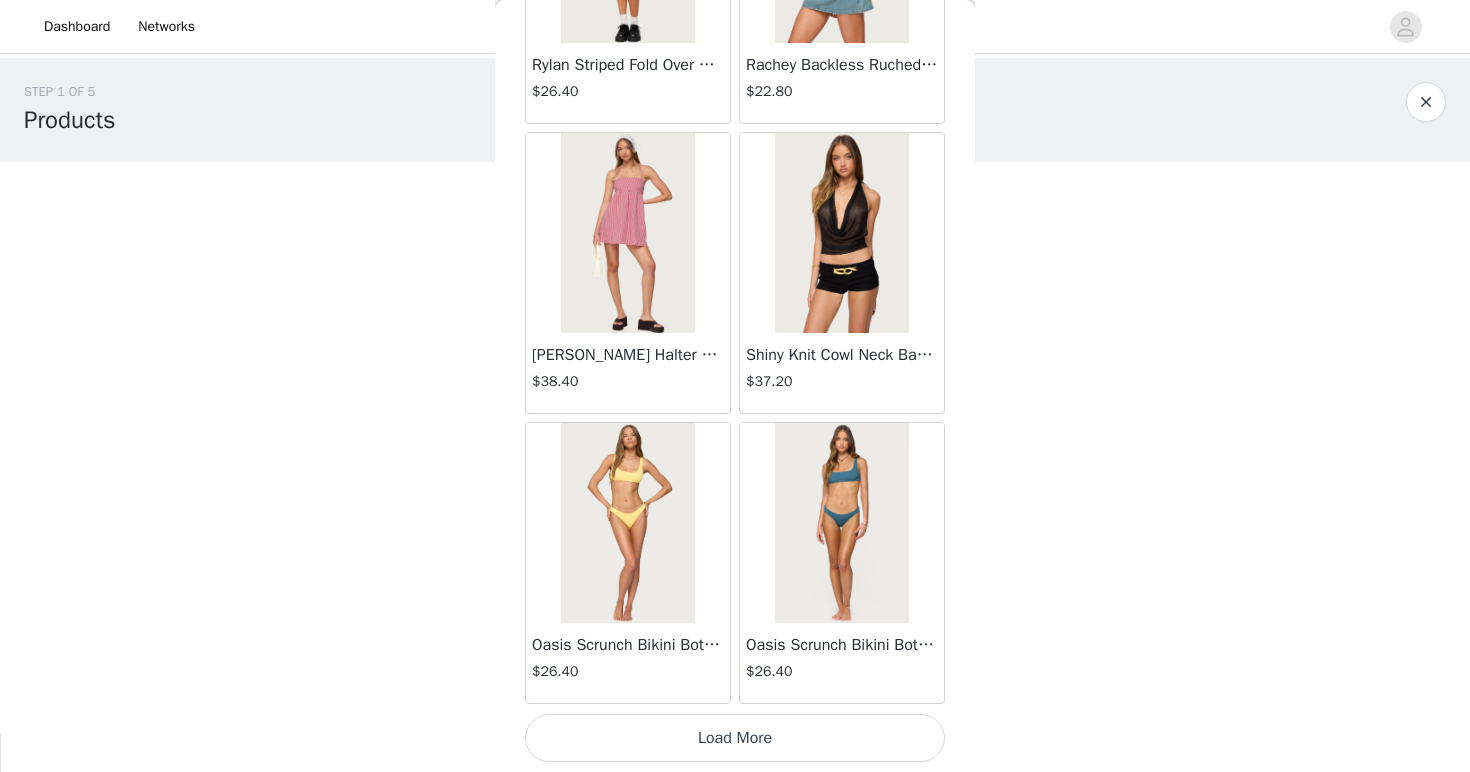 click on "Load More" at bounding box center [735, 738] 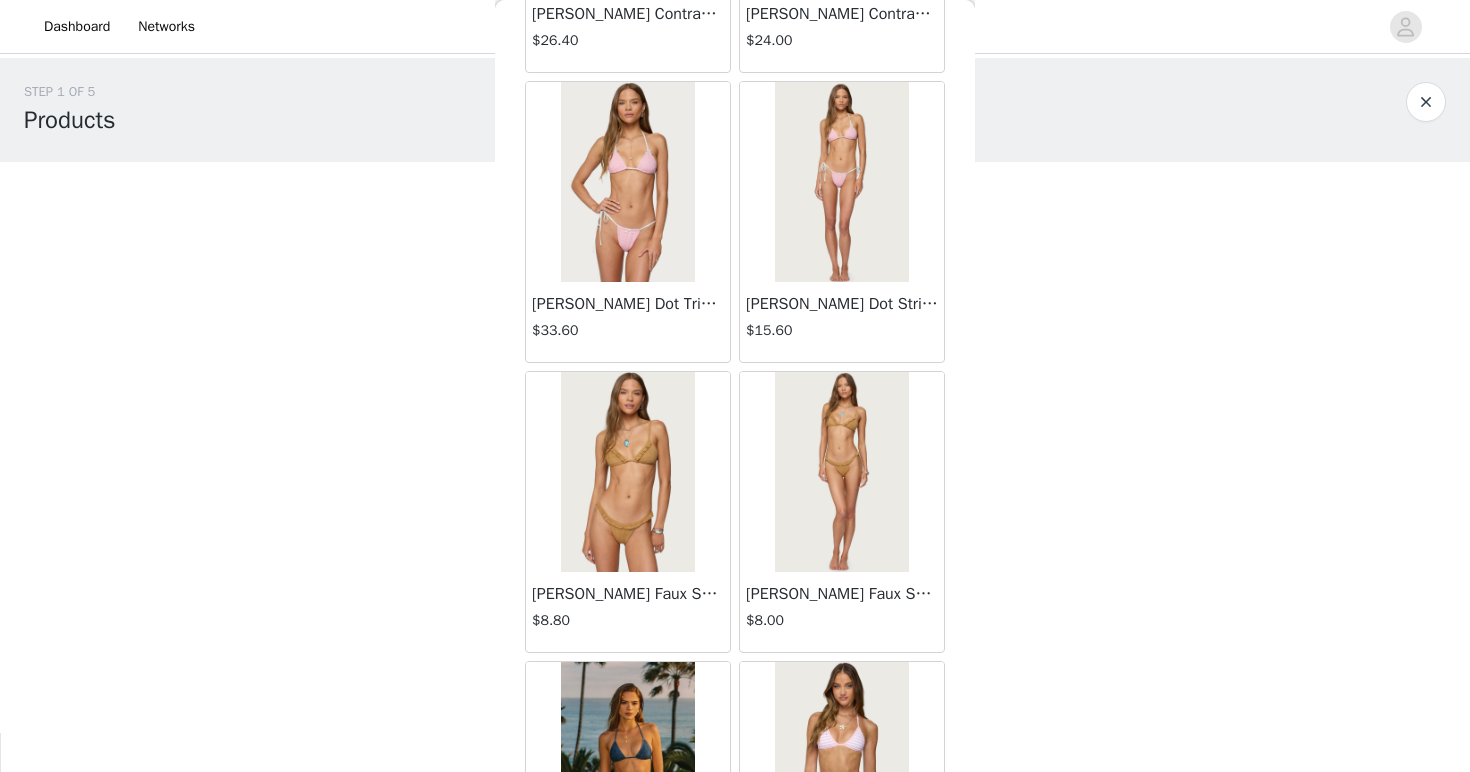 scroll, scrollTop: 28388, scrollLeft: 0, axis: vertical 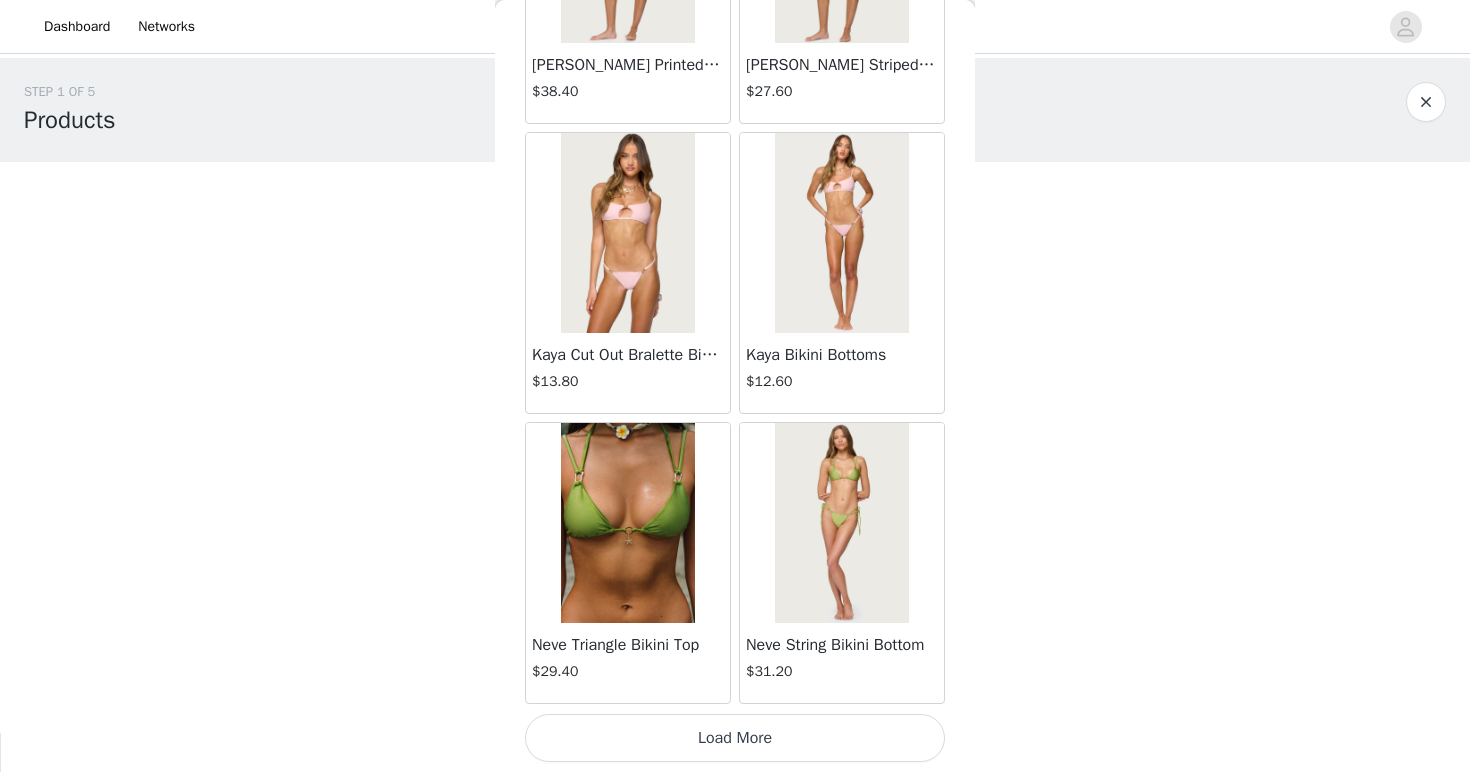 click on "Load More" at bounding box center (735, 738) 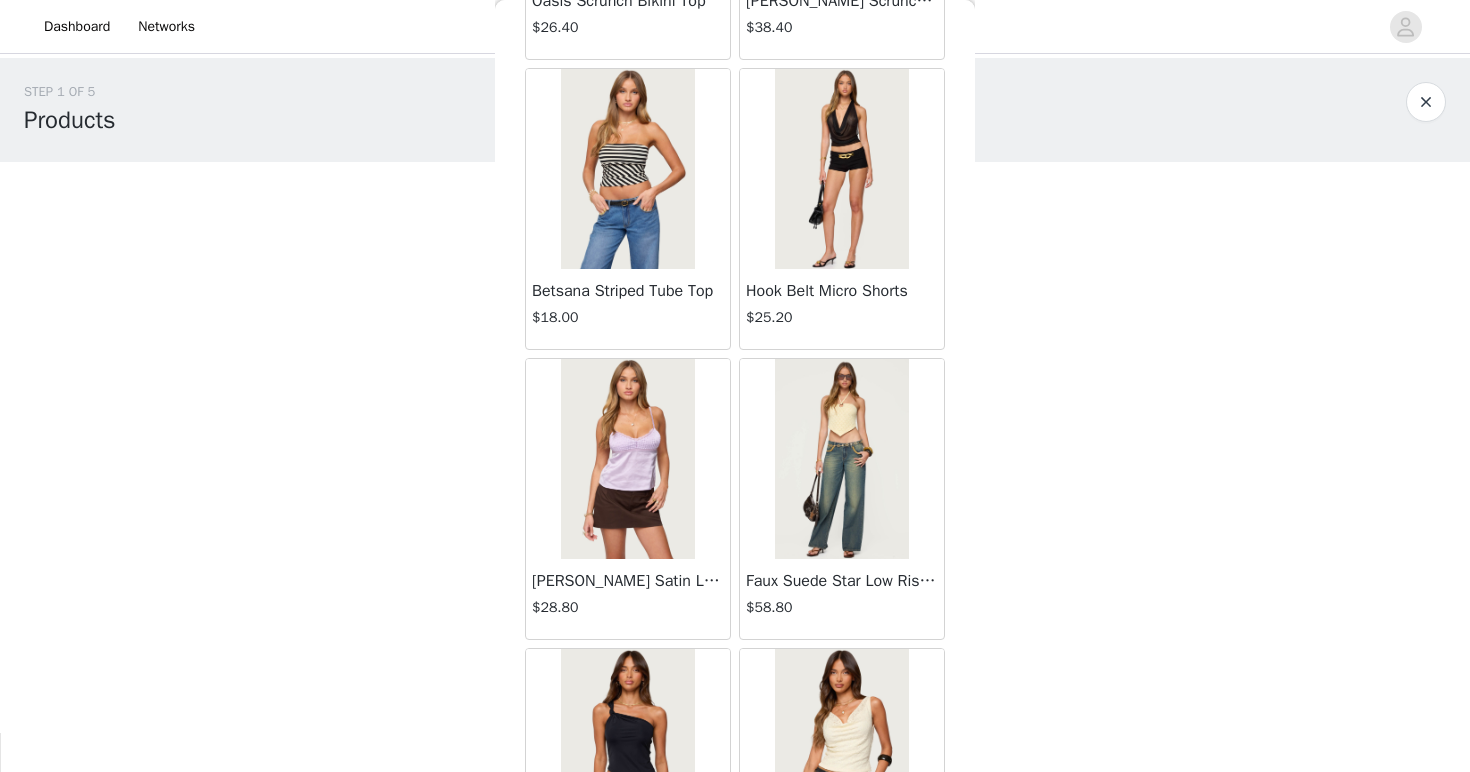 scroll, scrollTop: 31288, scrollLeft: 0, axis: vertical 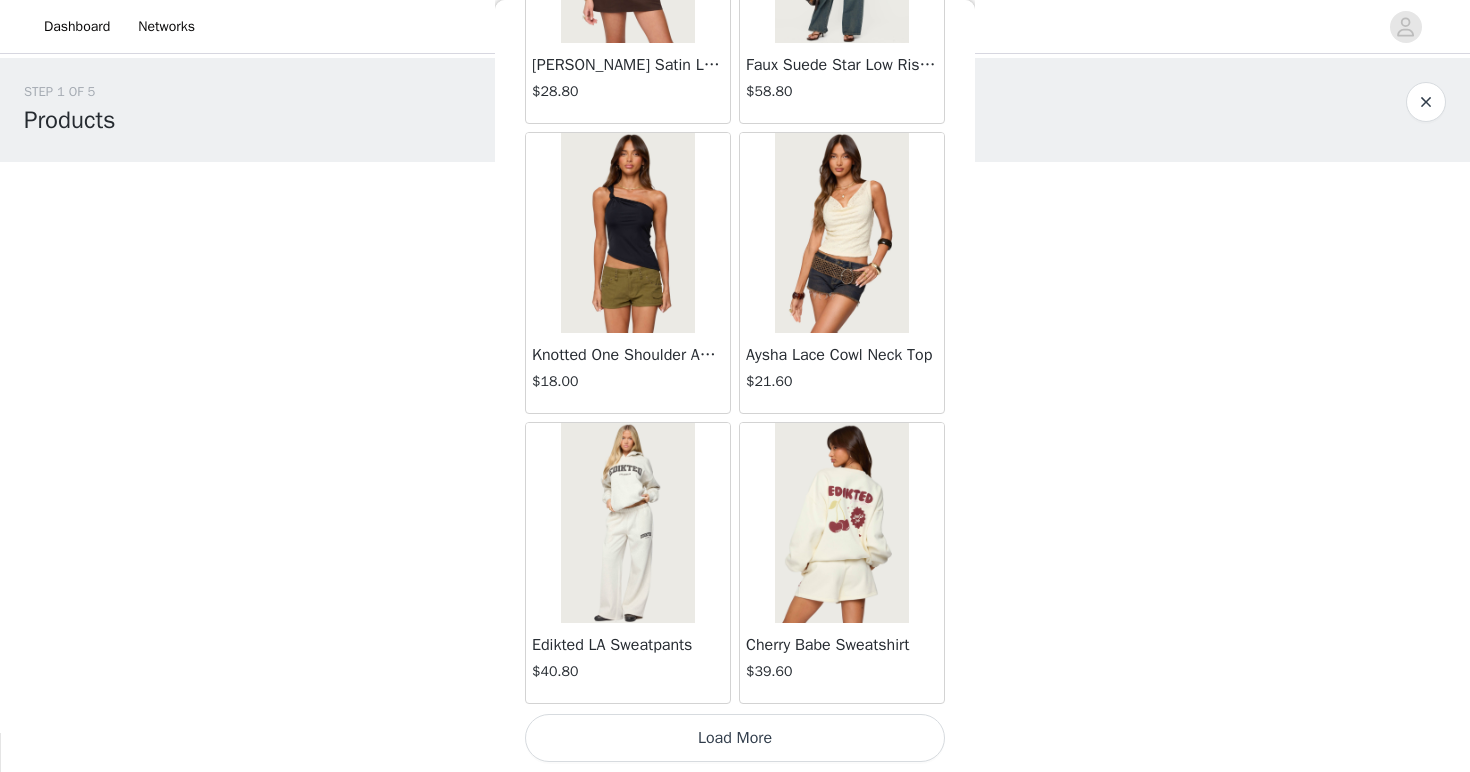 click on "Load More" at bounding box center (735, 738) 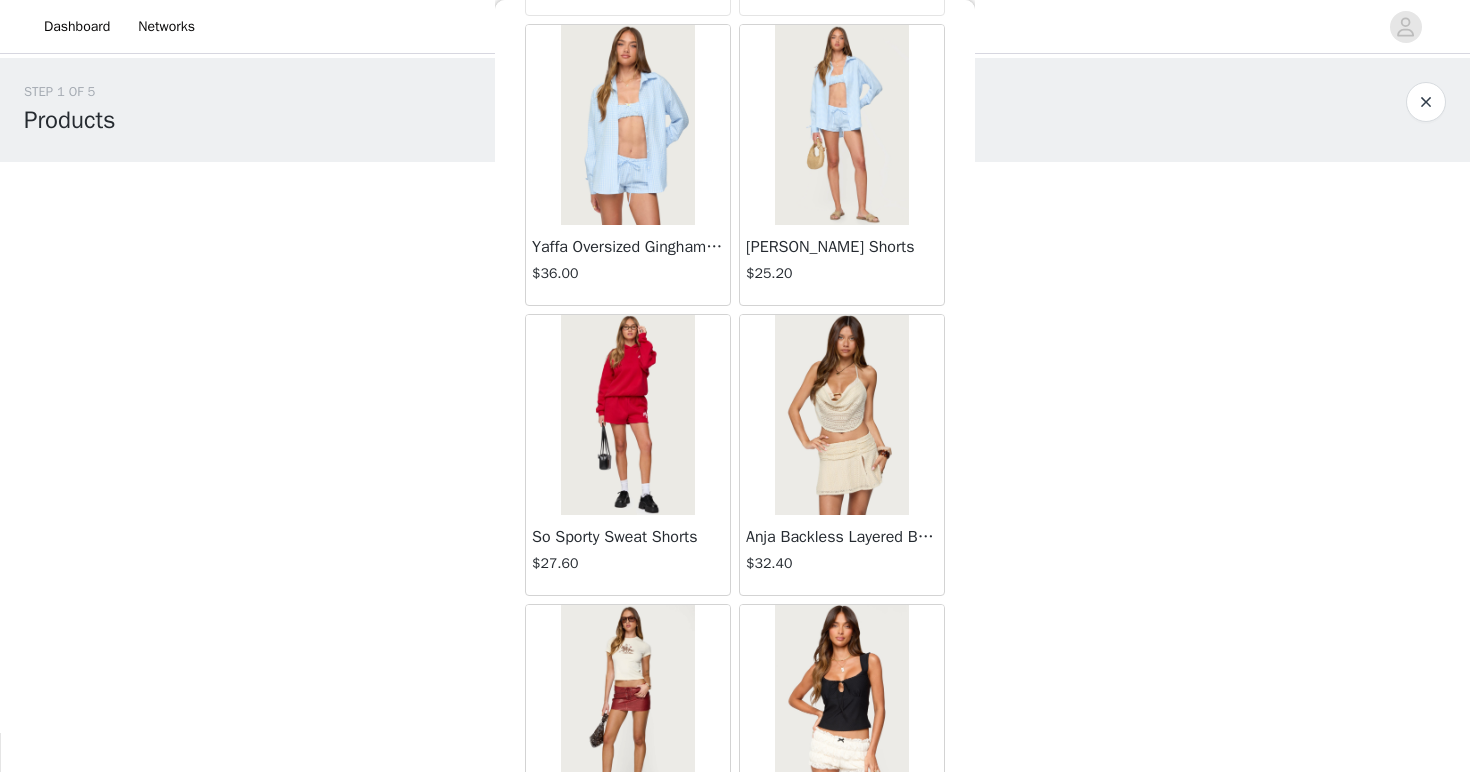 scroll, scrollTop: 34003, scrollLeft: 0, axis: vertical 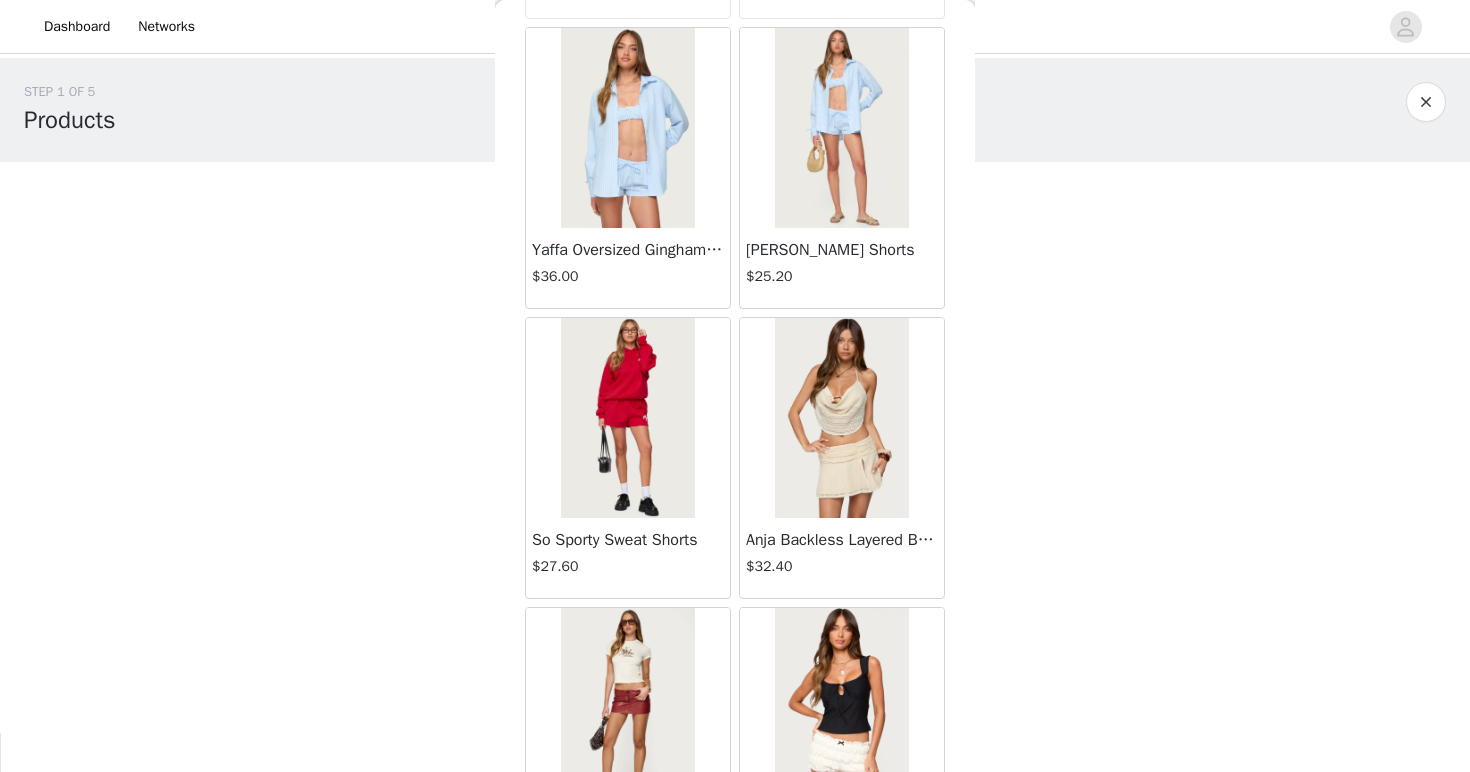 click on "Yaffa Oversized Gingham Button Up Shirt" at bounding box center (628, 250) 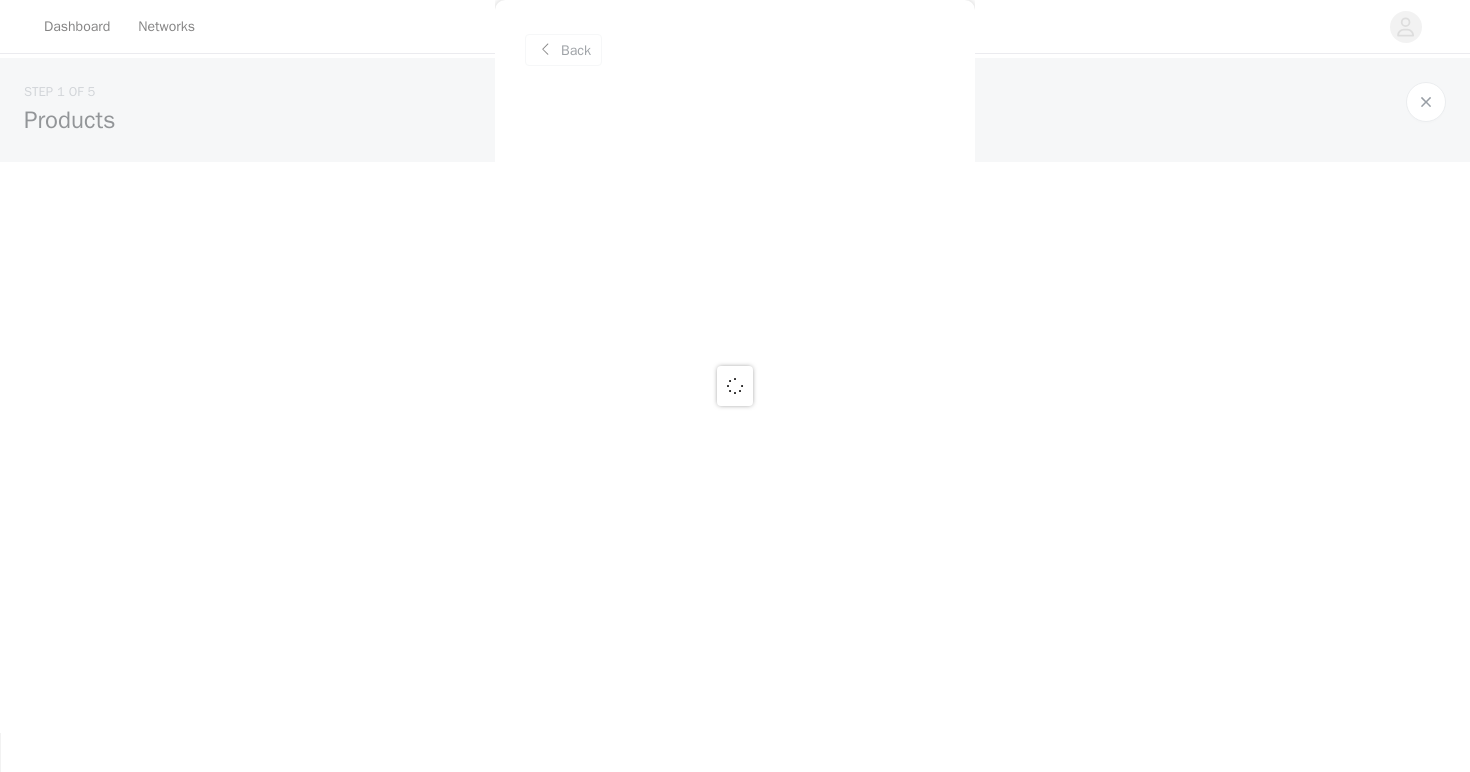 scroll, scrollTop: 0, scrollLeft: 0, axis: both 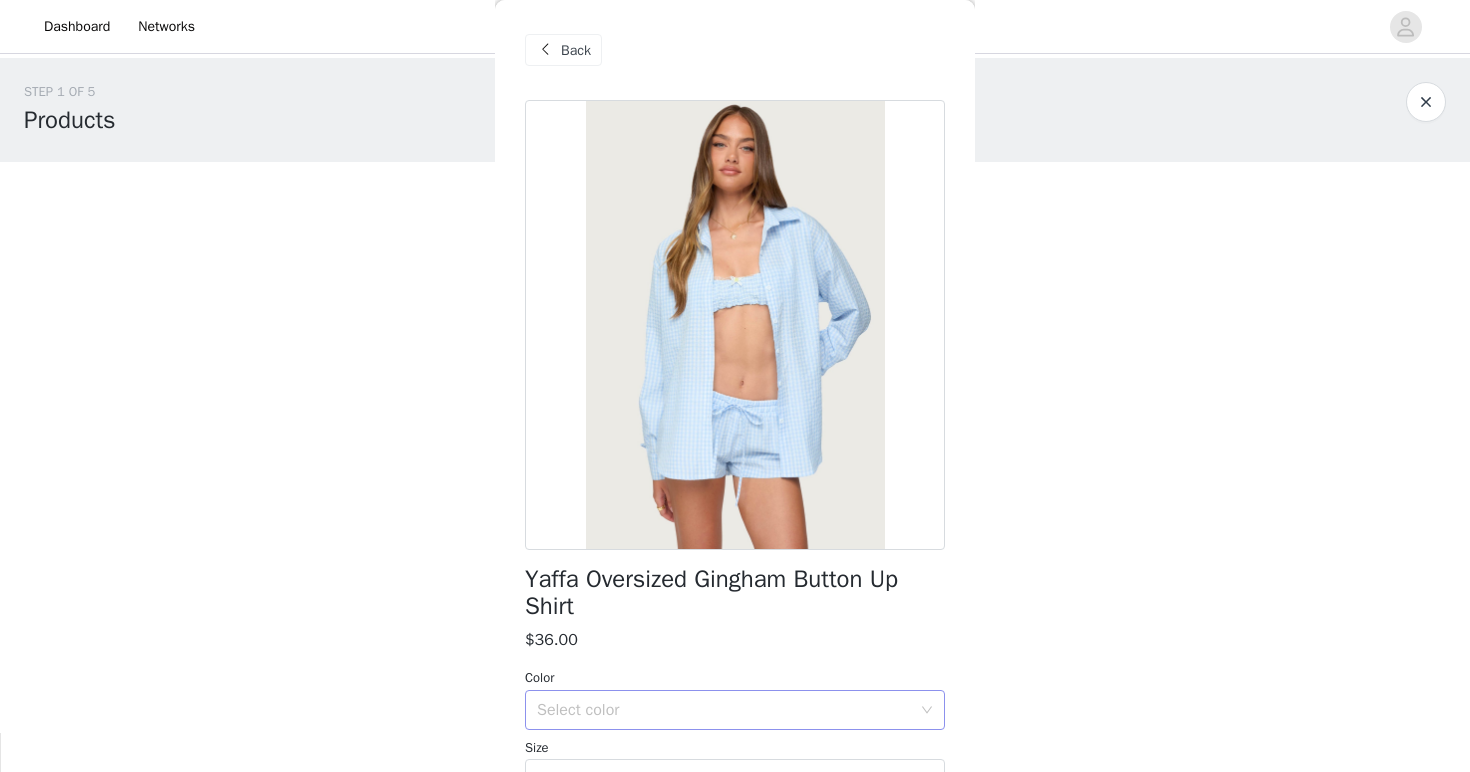 click on "Select color" at bounding box center (724, 710) 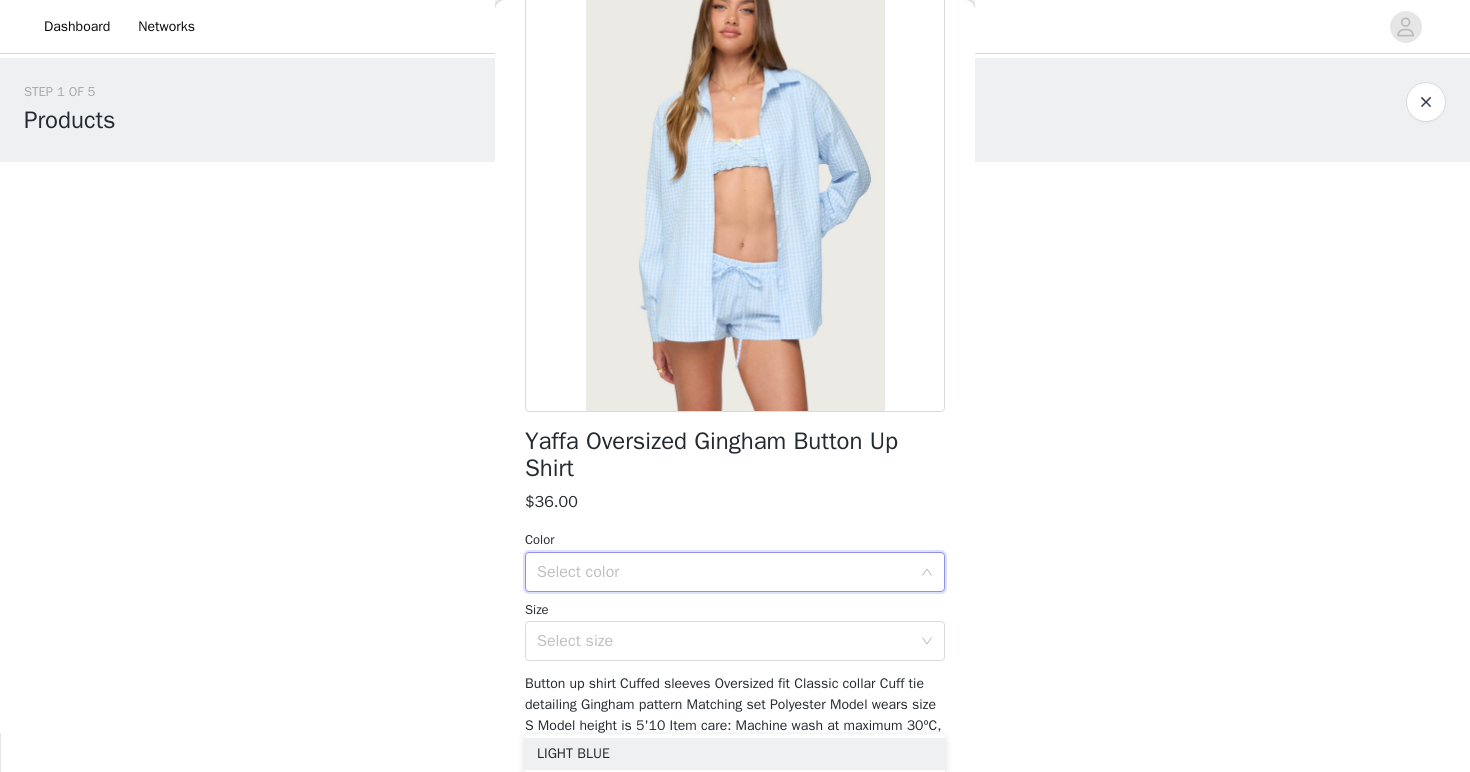 scroll, scrollTop: 149, scrollLeft: 0, axis: vertical 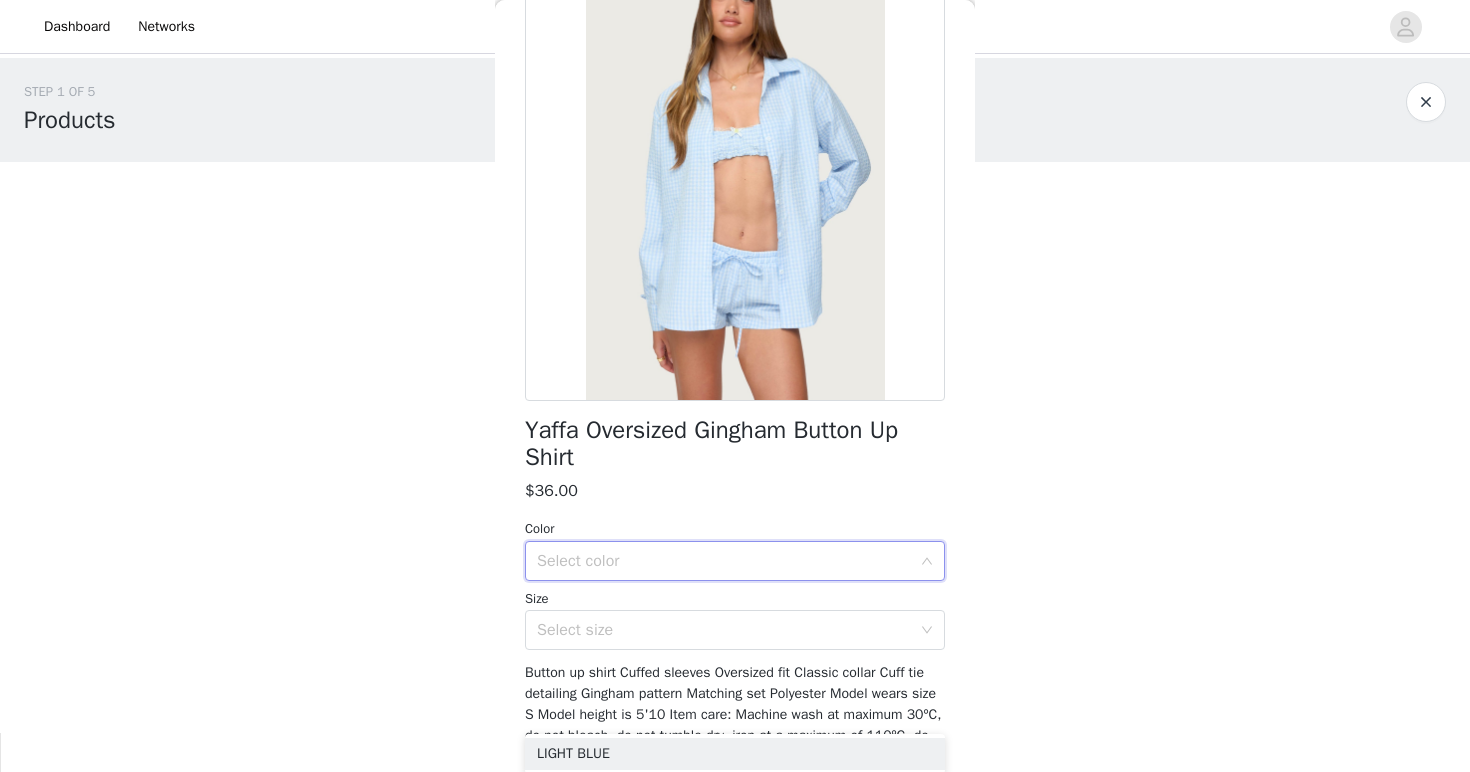 click on "Select color" at bounding box center [728, 561] 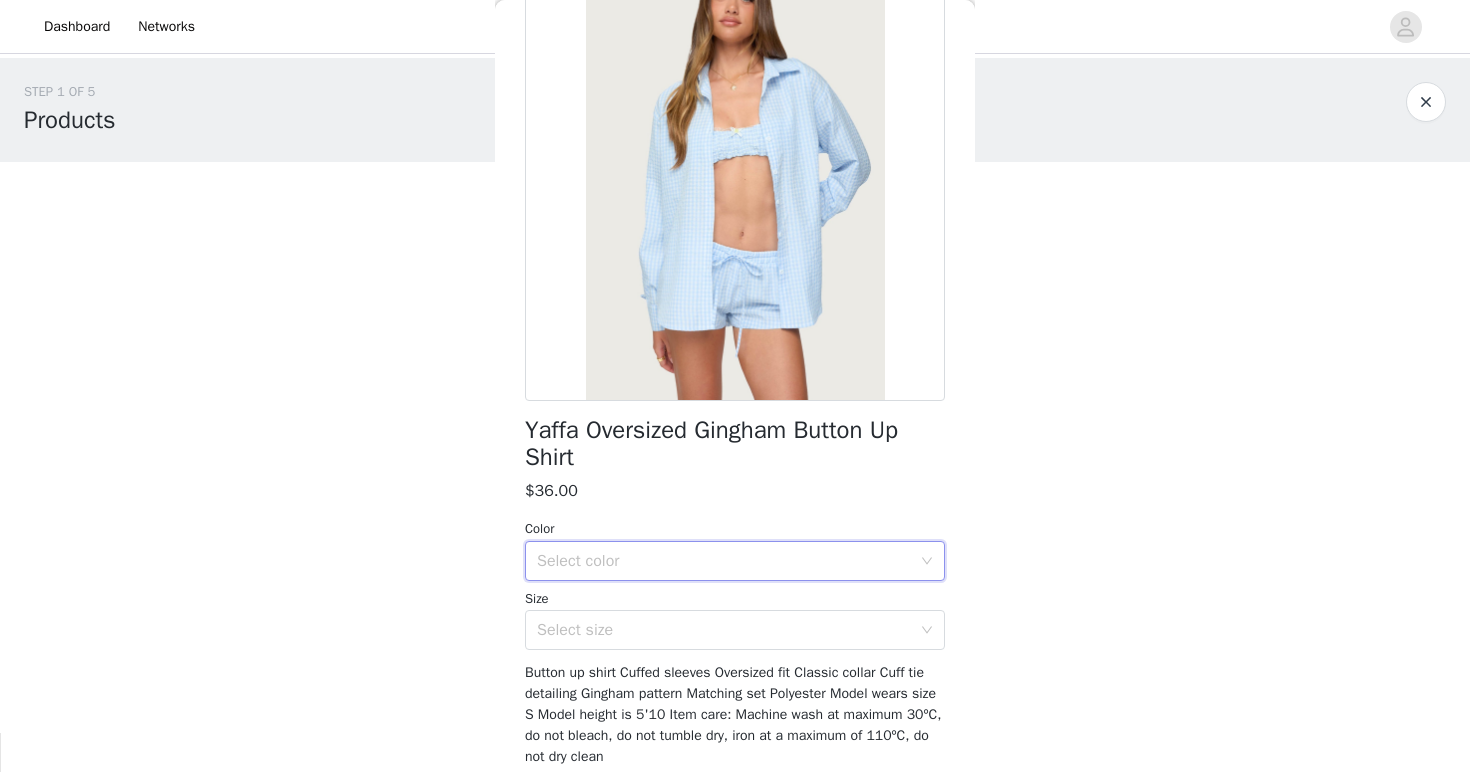click on "Select color" at bounding box center (724, 561) 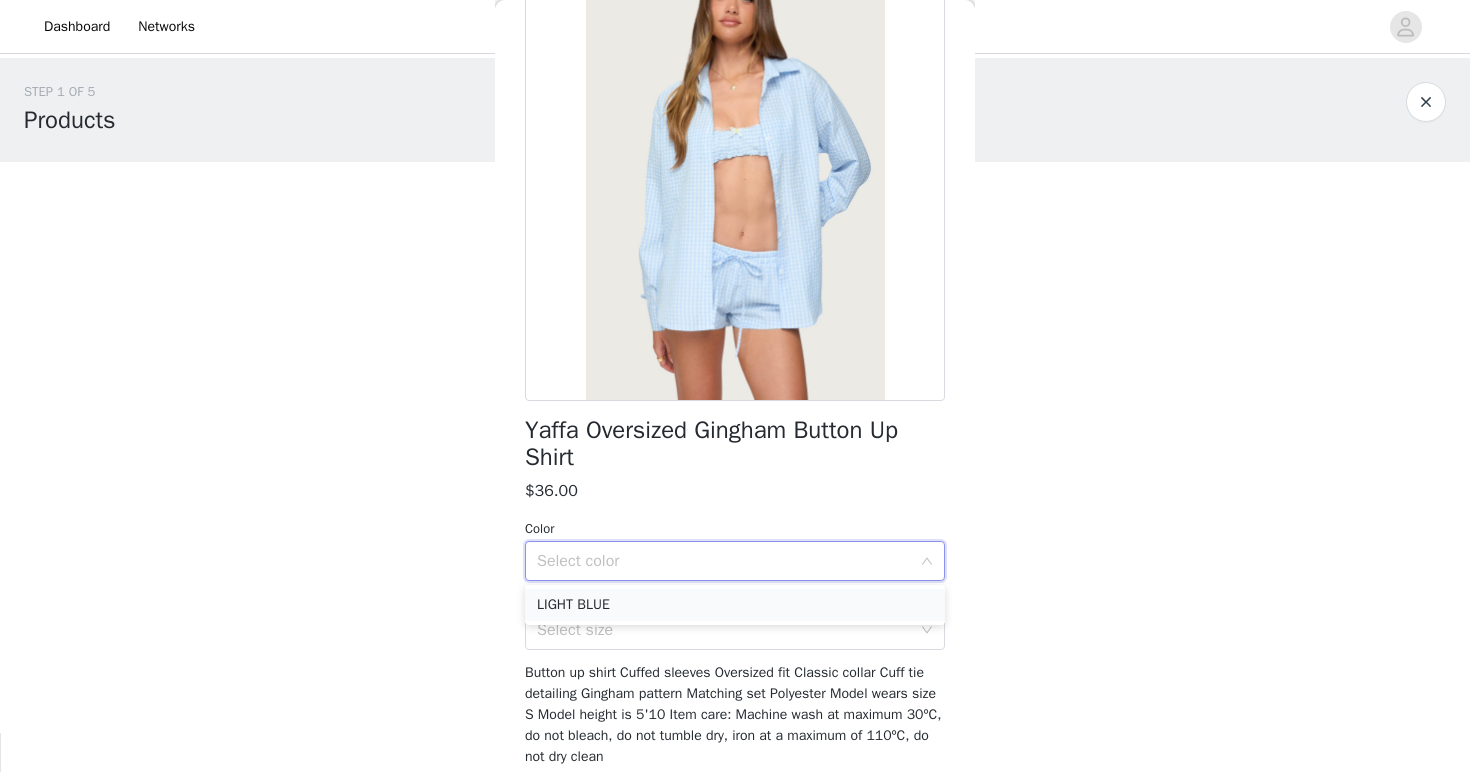 click on "LIGHT BLUE" at bounding box center [735, 605] 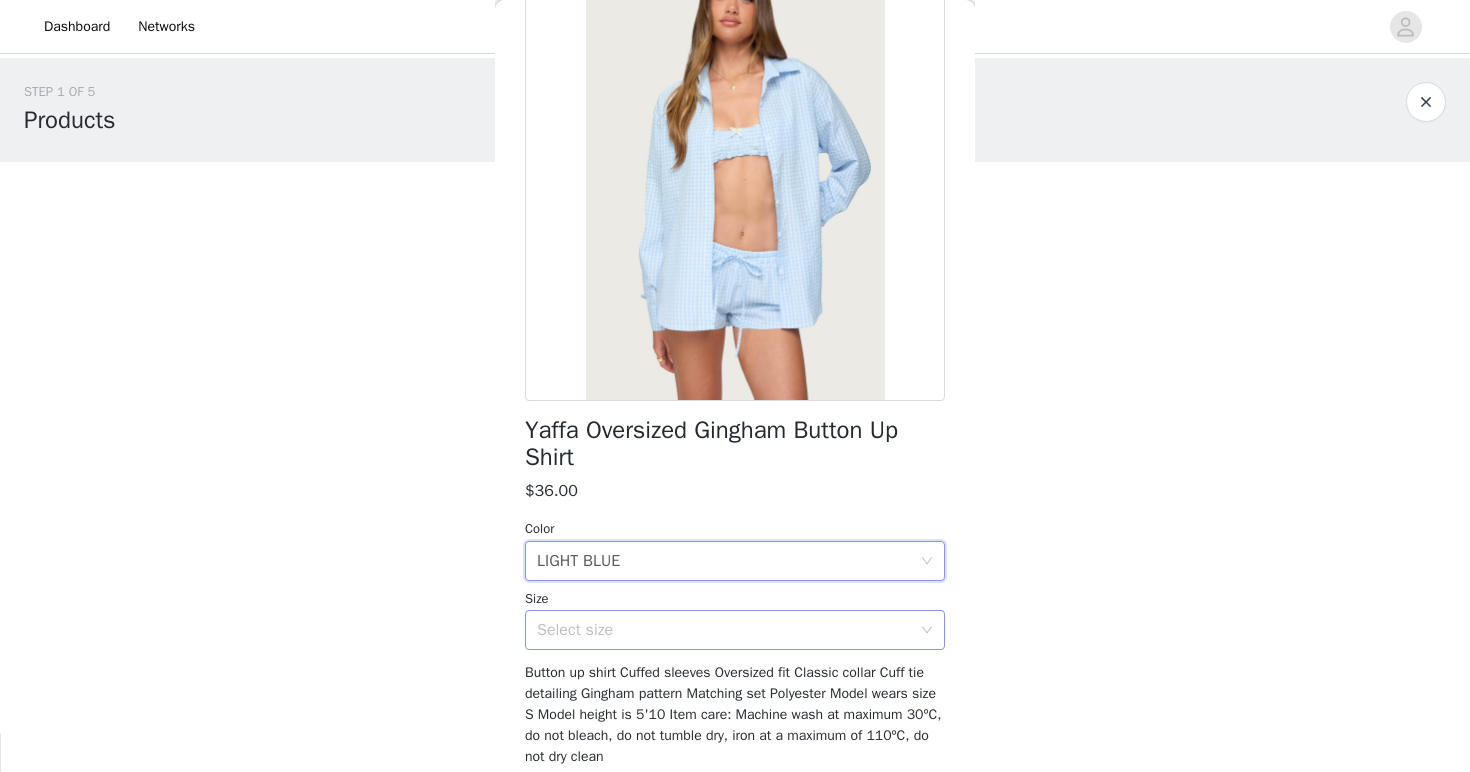 click on "Select size" at bounding box center [728, 630] 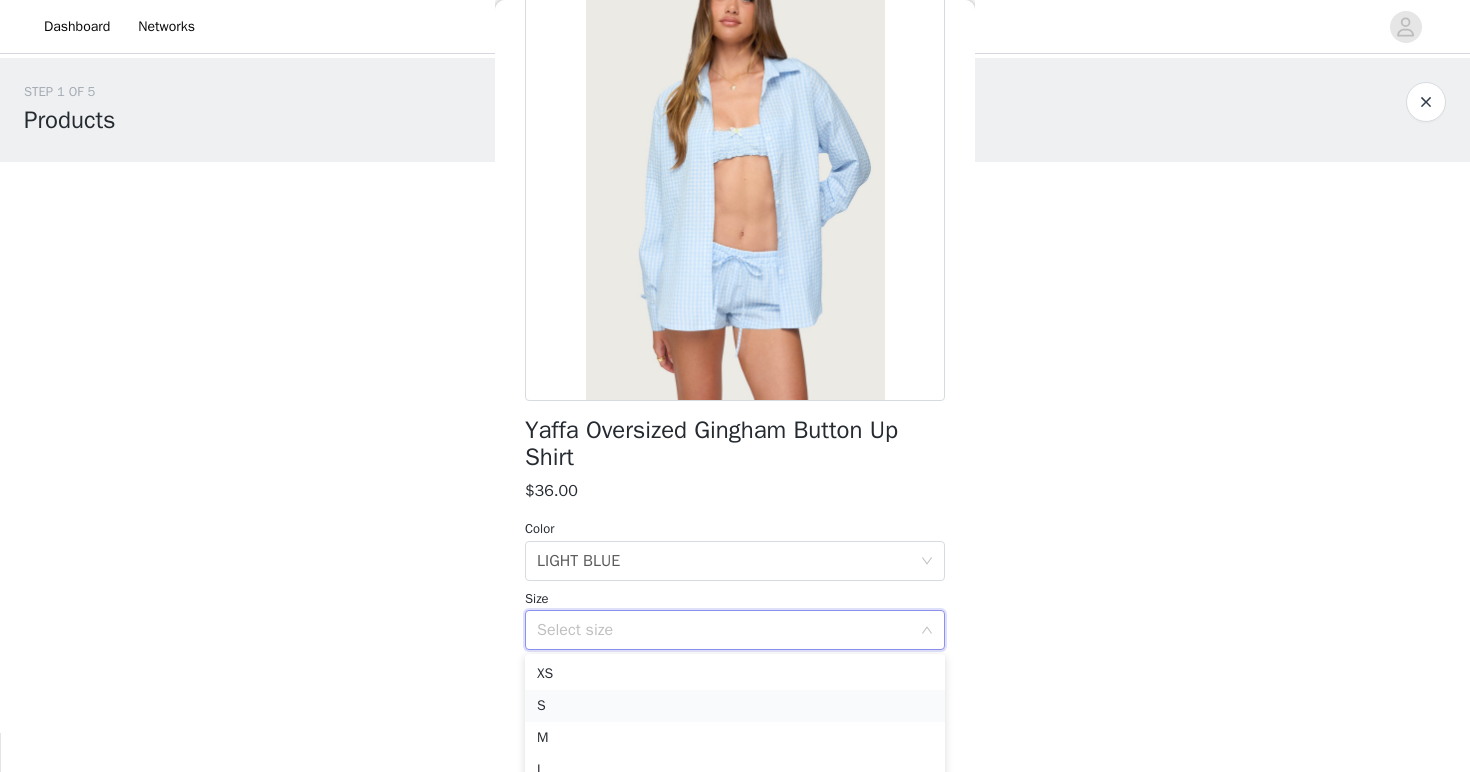 click on "S" at bounding box center [735, 706] 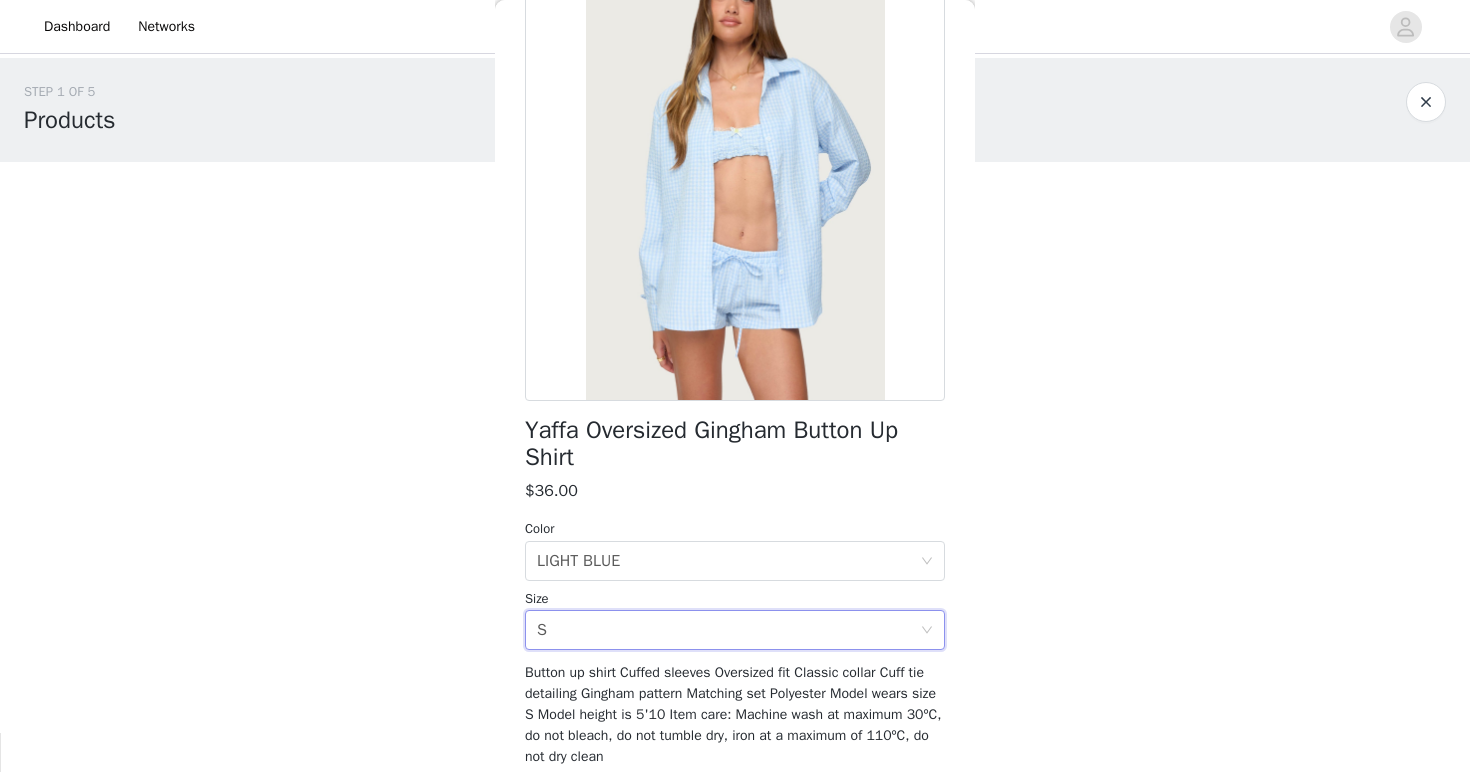 scroll, scrollTop: 228, scrollLeft: 0, axis: vertical 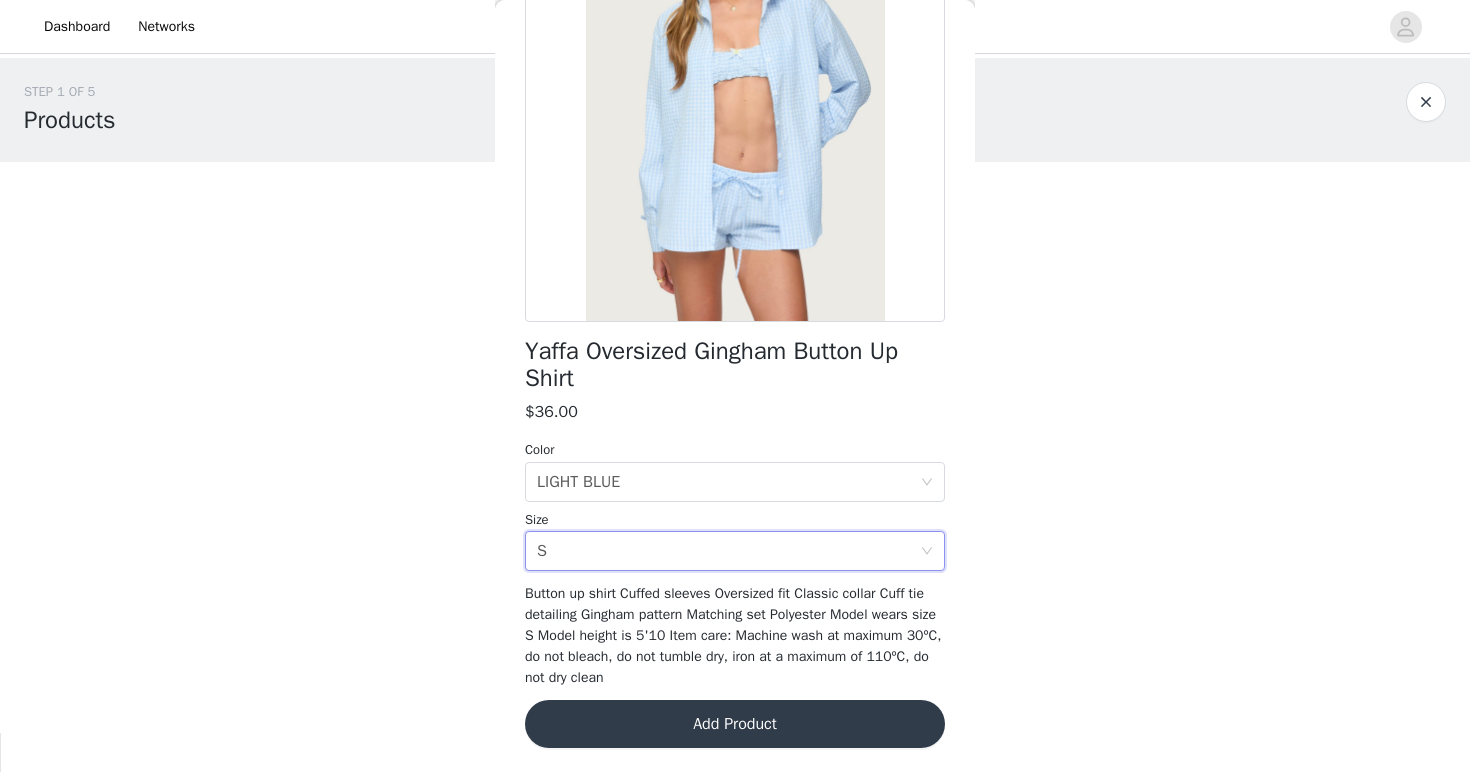 click on "Add Product" at bounding box center (735, 724) 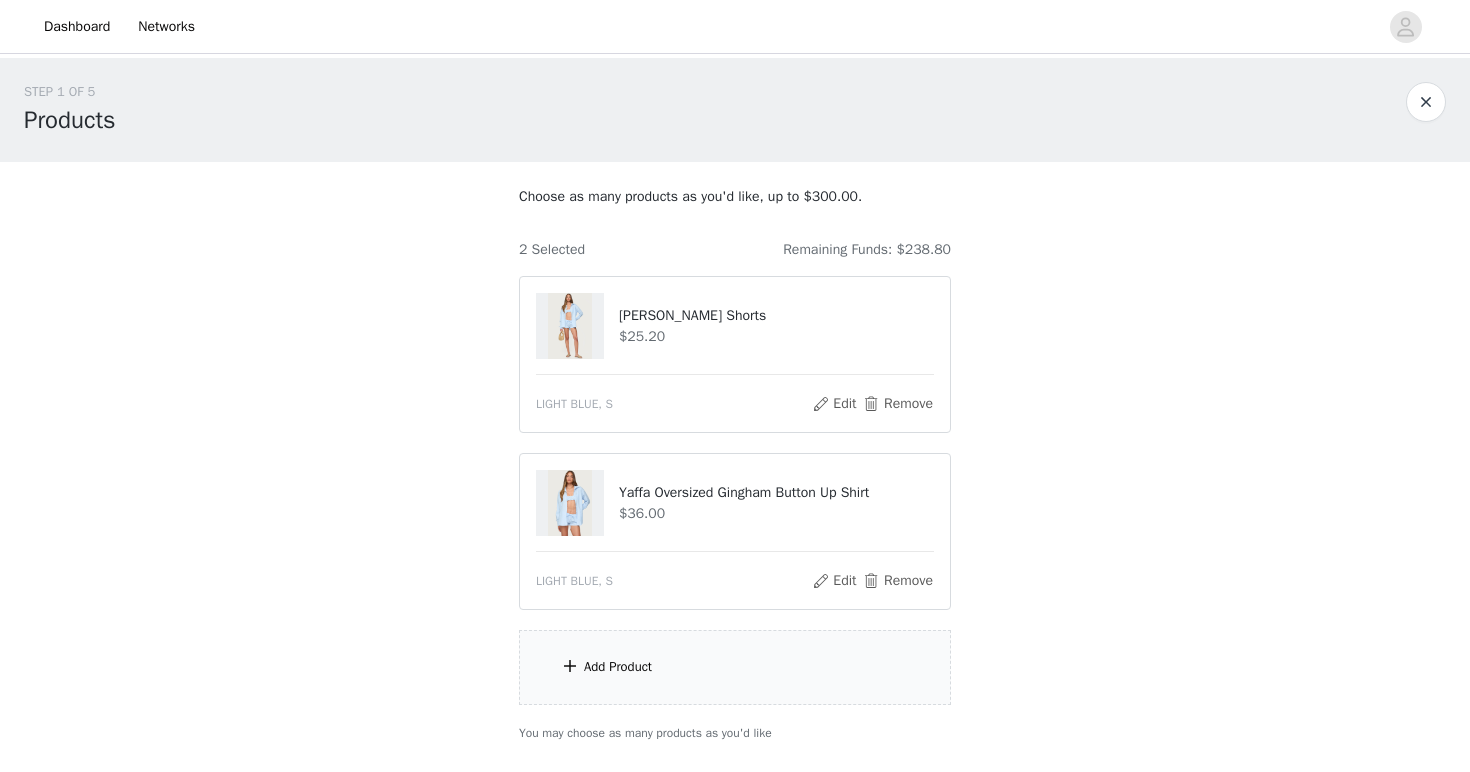 click on "Add Product" at bounding box center (735, 667) 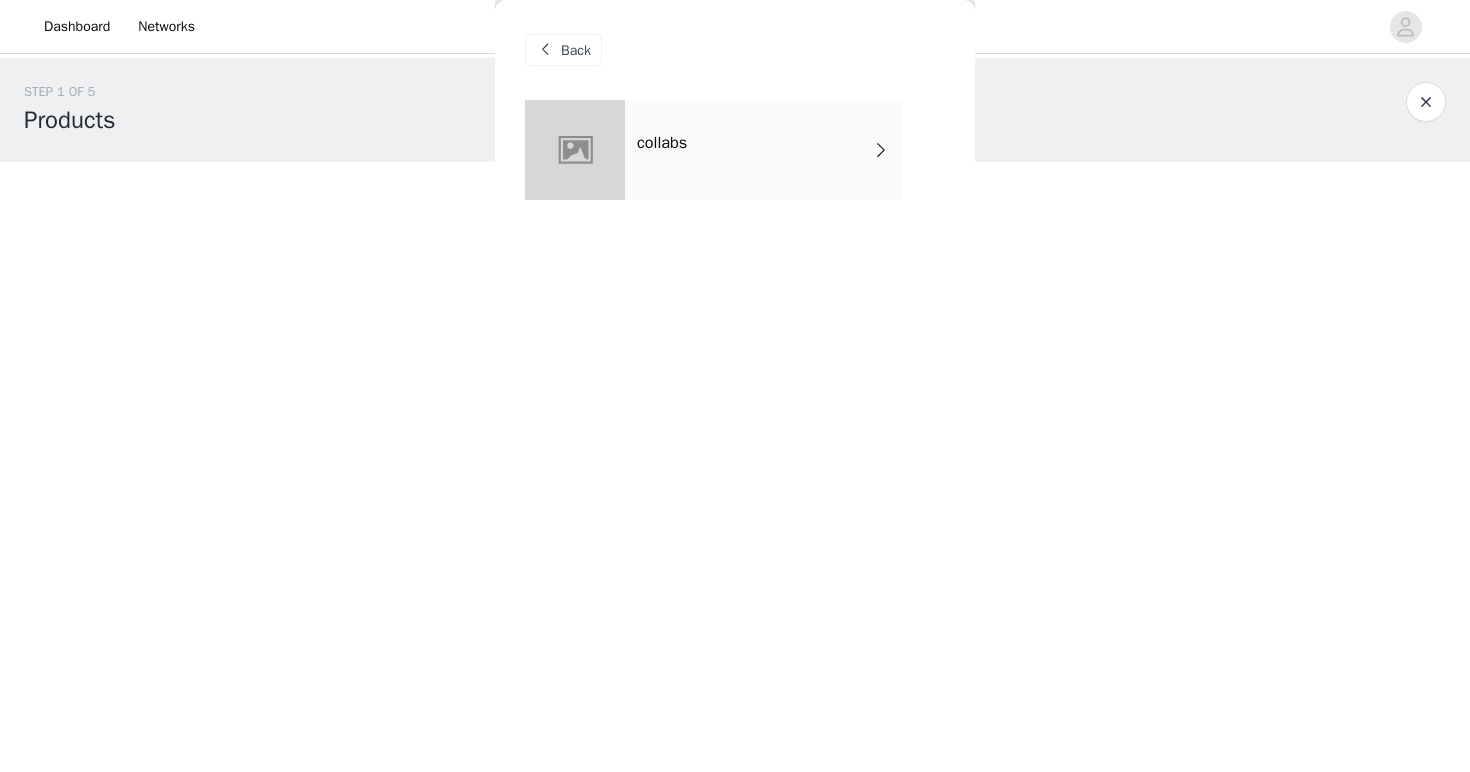 click on "collabs" at bounding box center (764, 150) 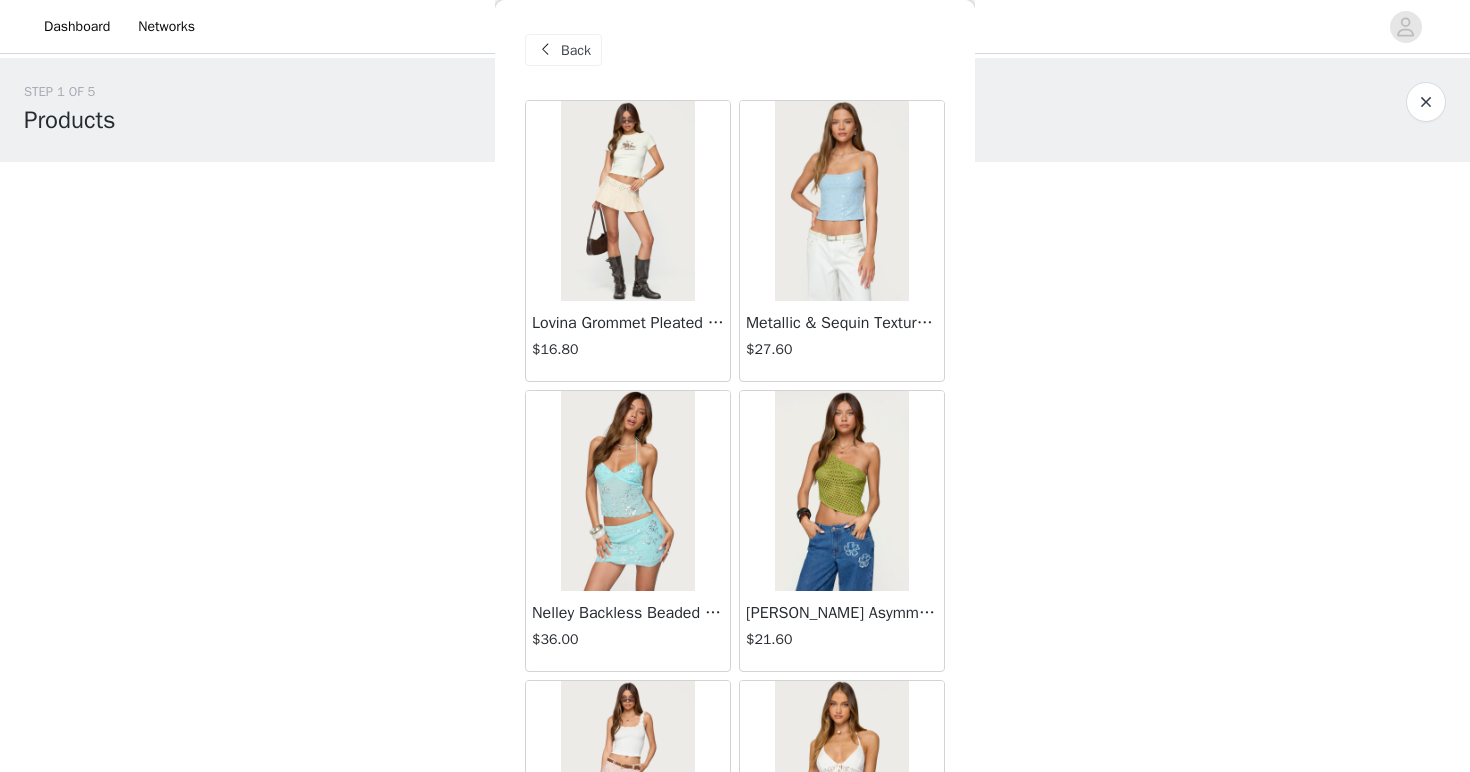 click at bounding box center [841, 201] 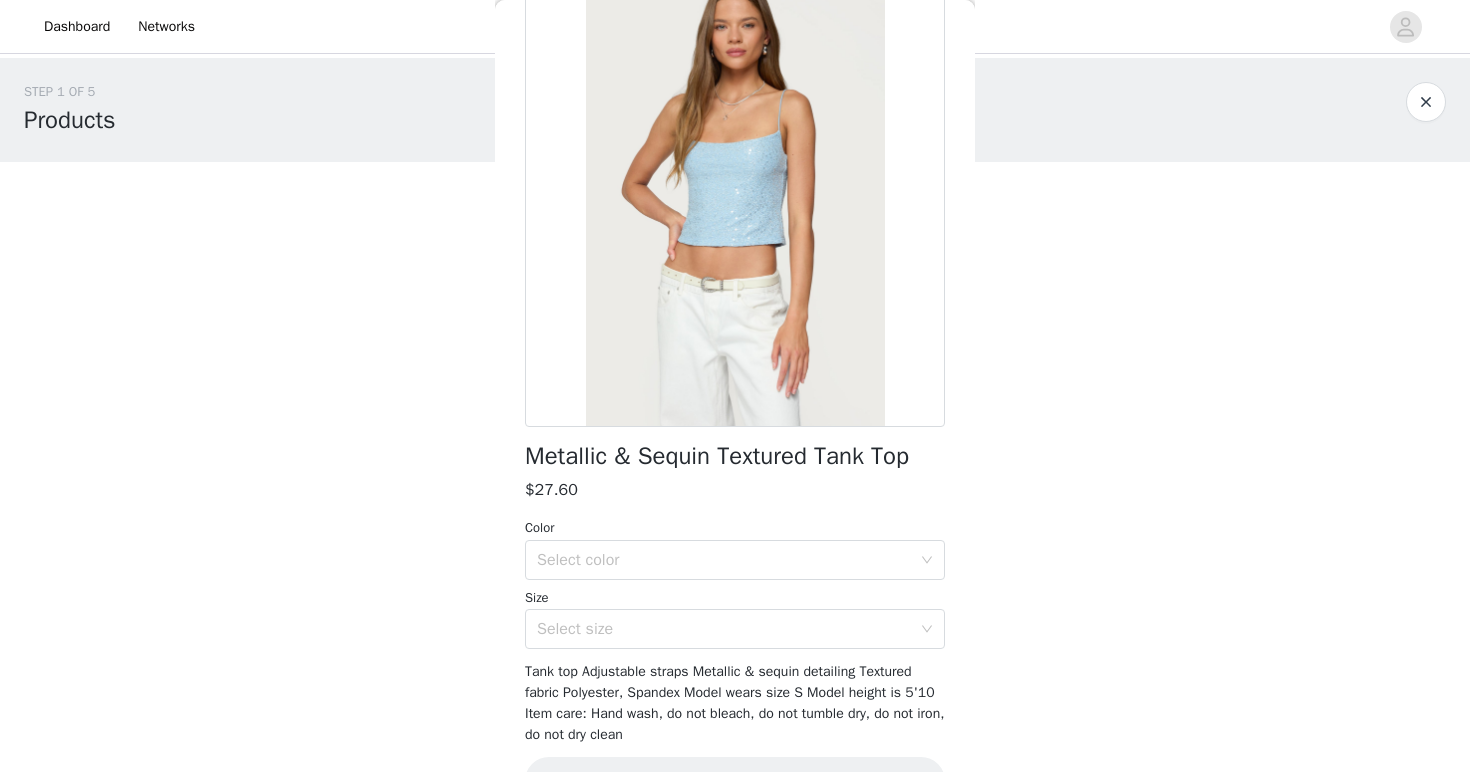 scroll, scrollTop: 180, scrollLeft: 0, axis: vertical 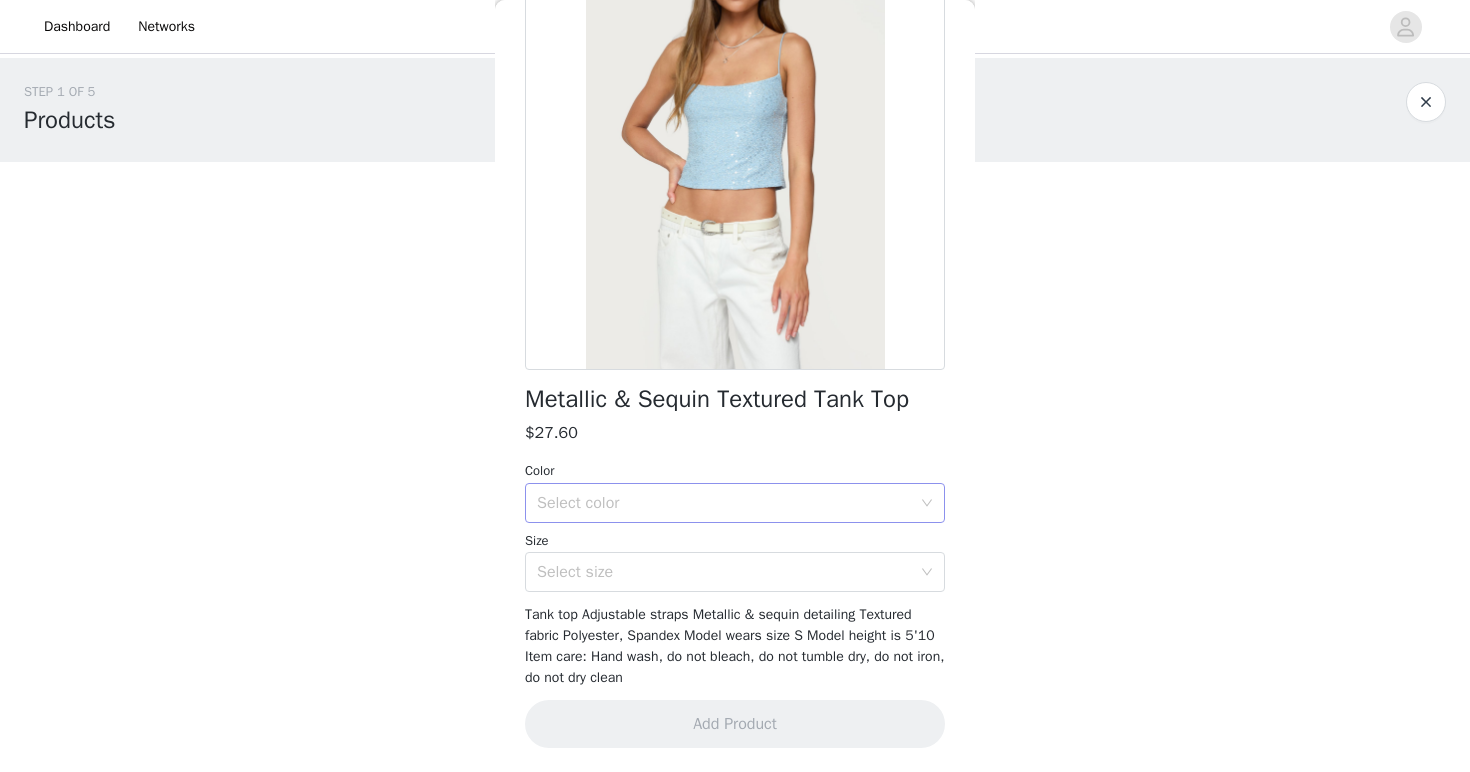 click on "Select color" at bounding box center [724, 503] 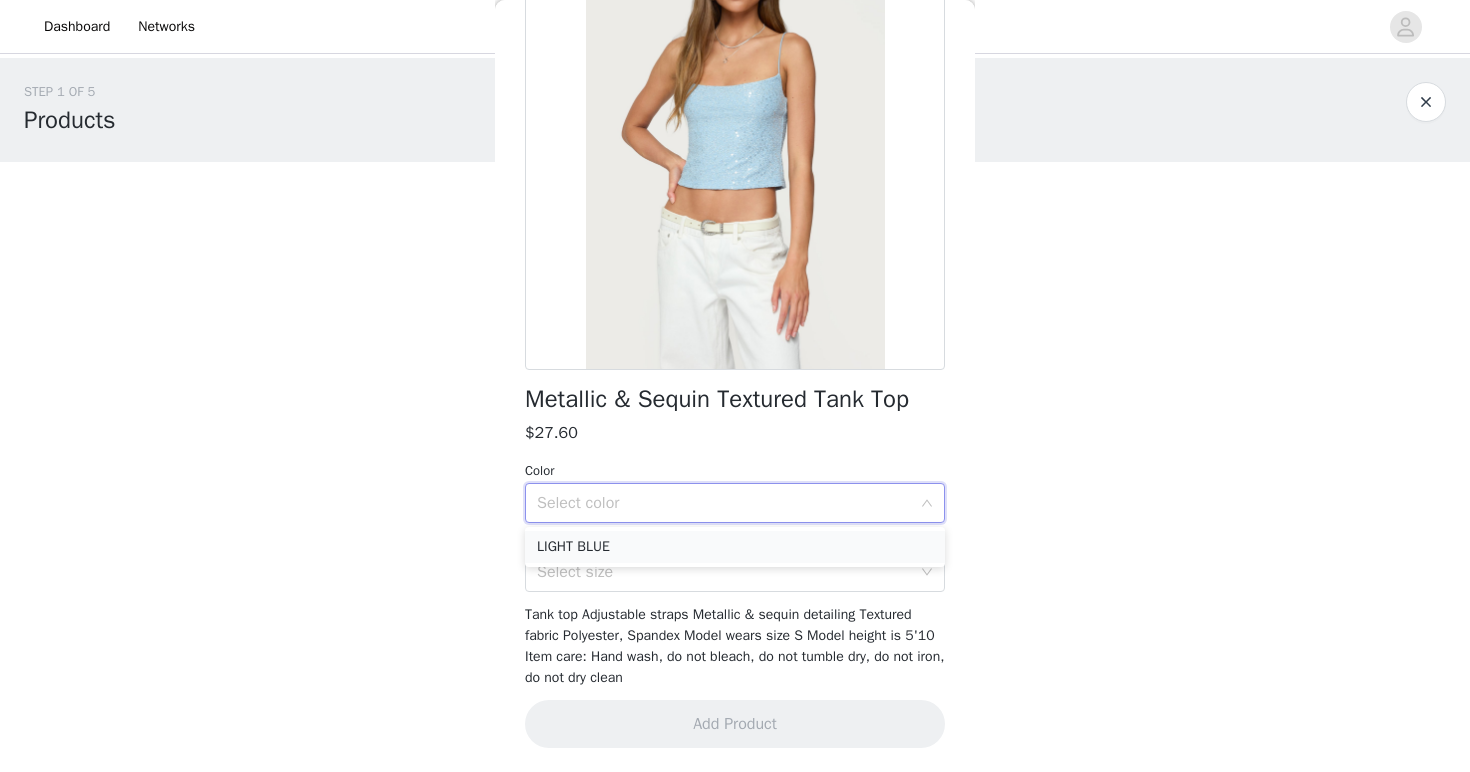 click on "LIGHT BLUE" at bounding box center (735, 547) 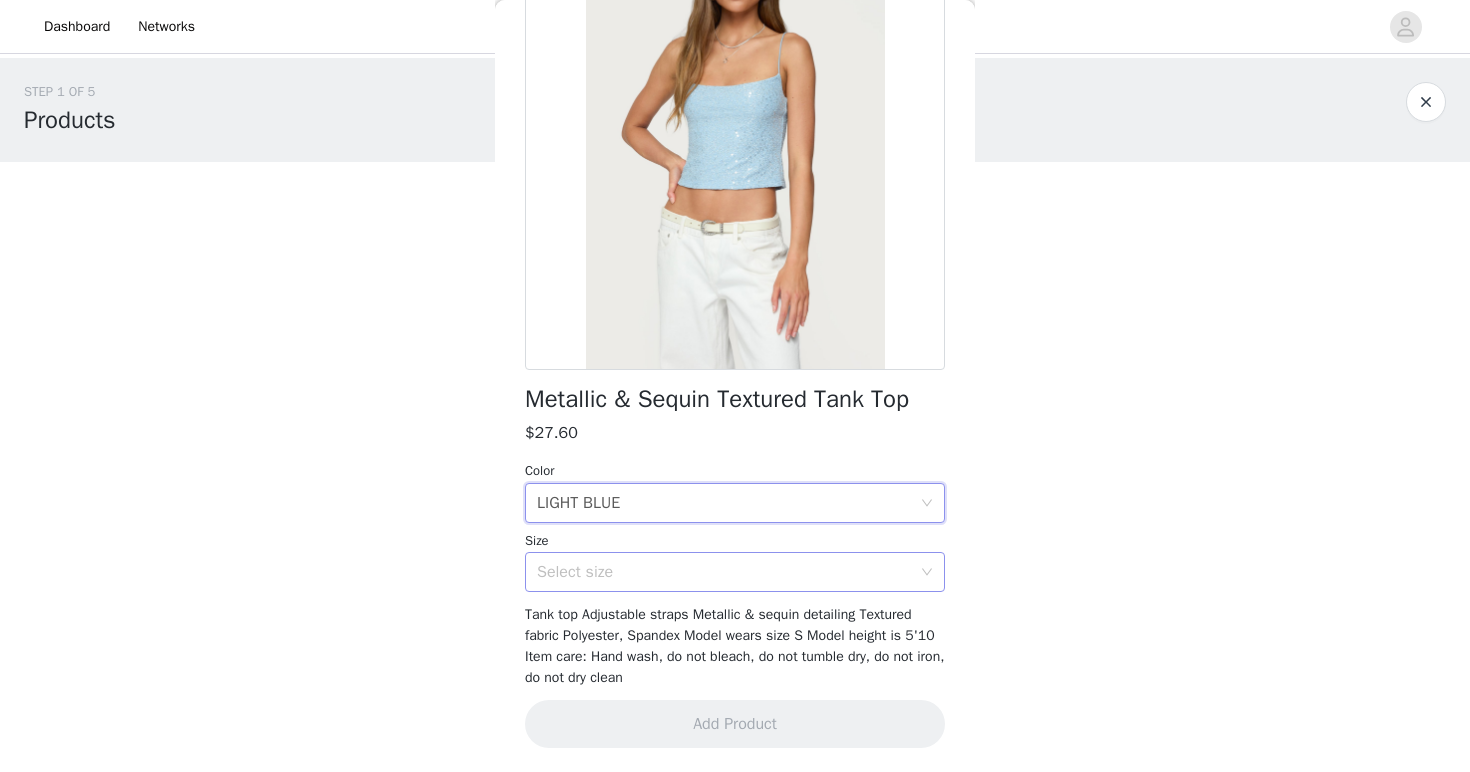 click on "Select size" at bounding box center [724, 572] 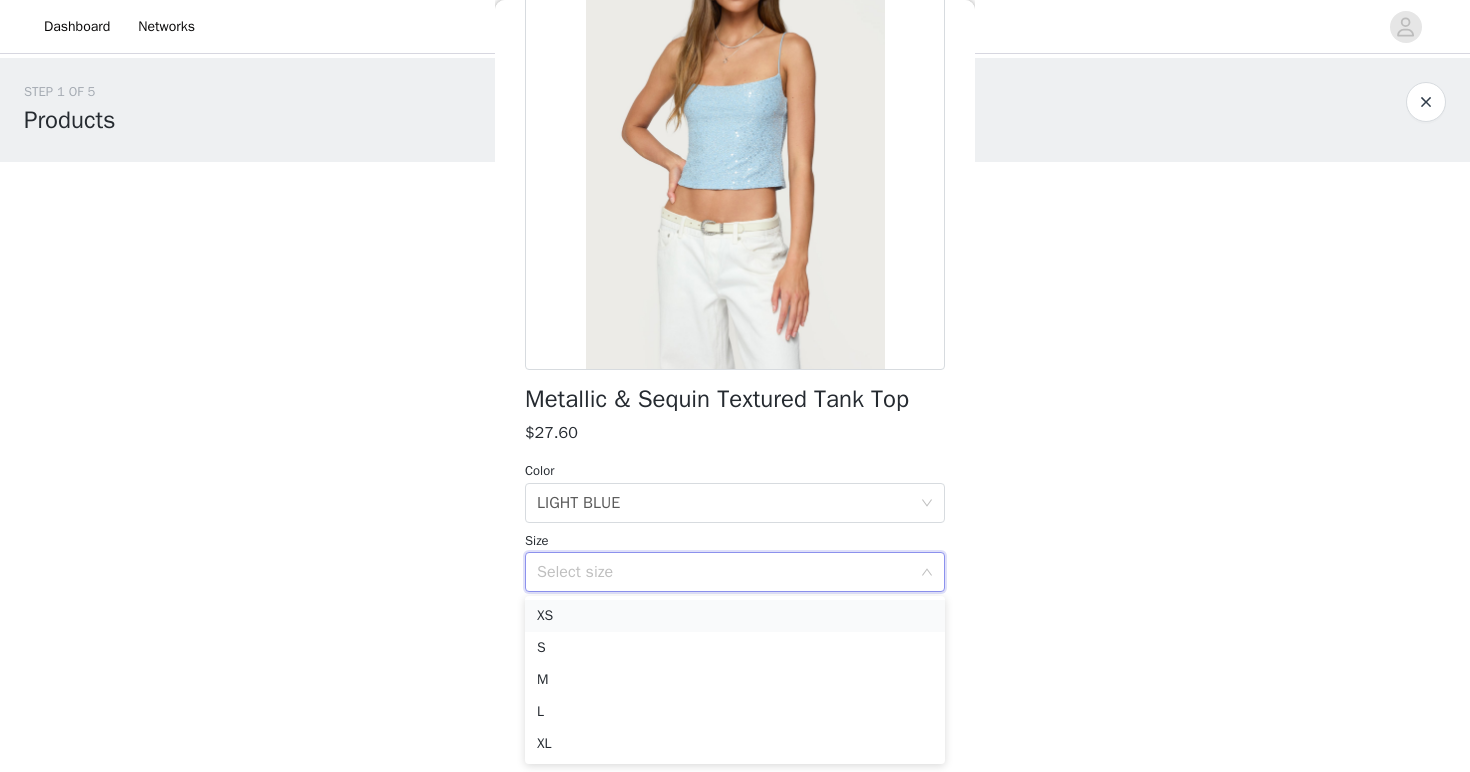 click on "XS" at bounding box center [735, 616] 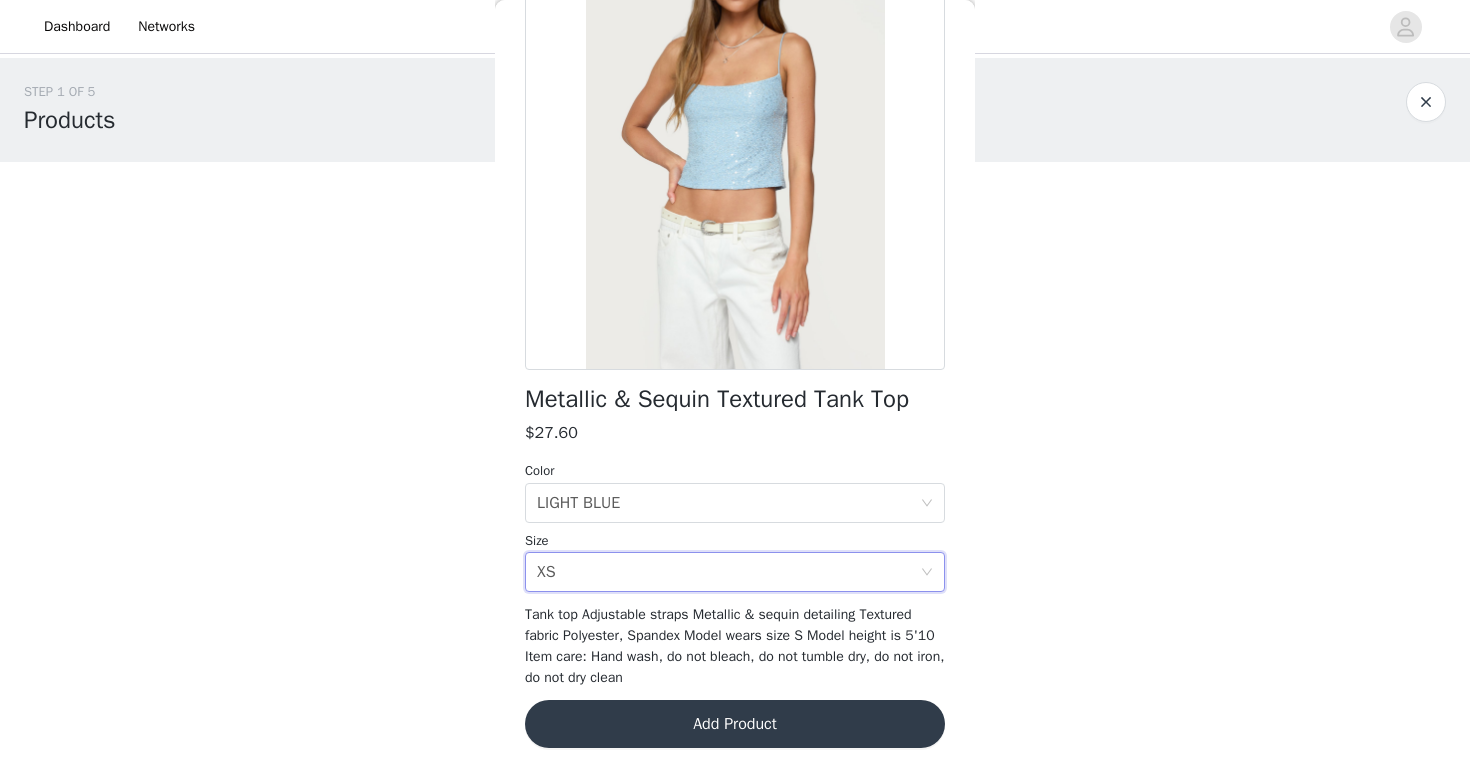 click on "Add Product" at bounding box center [735, 724] 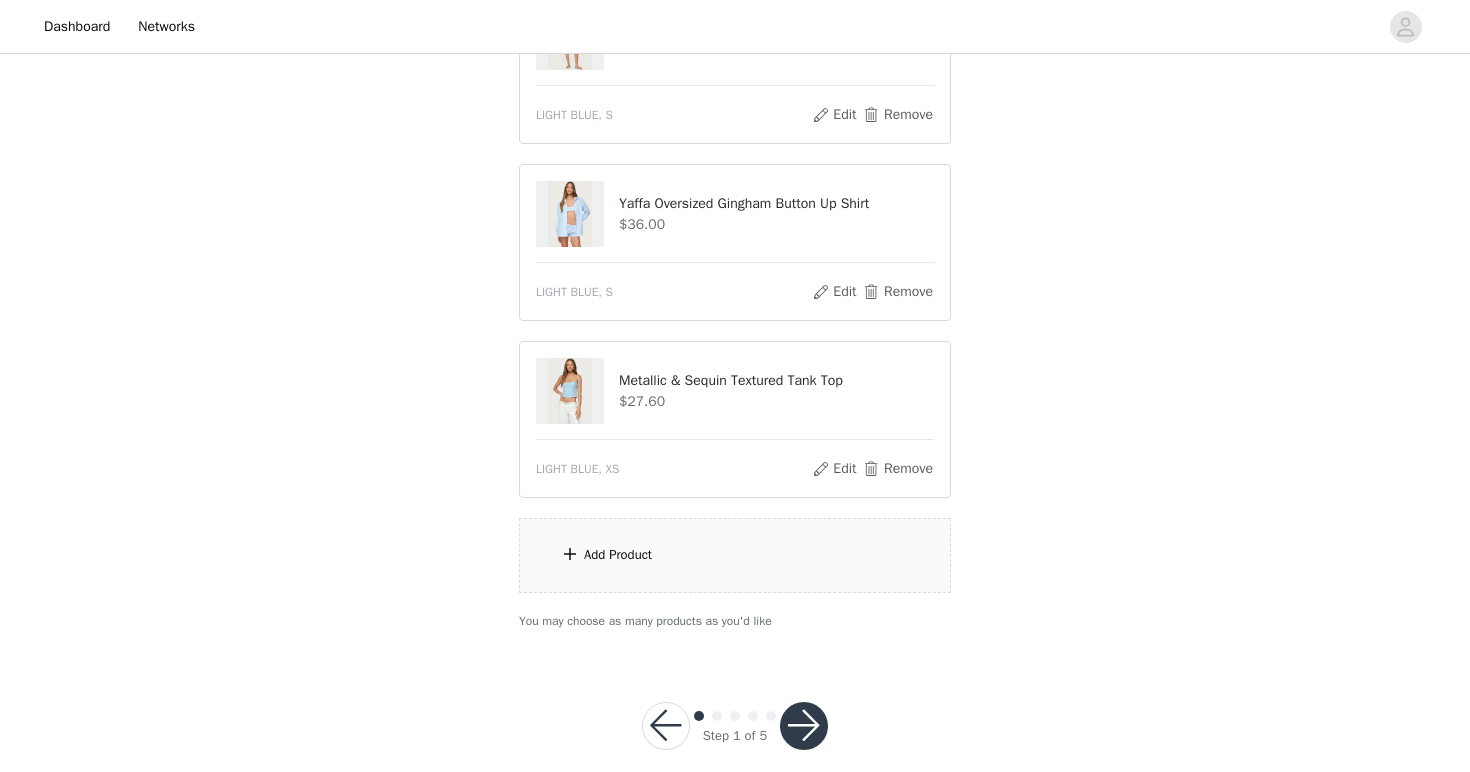 scroll, scrollTop: 315, scrollLeft: 0, axis: vertical 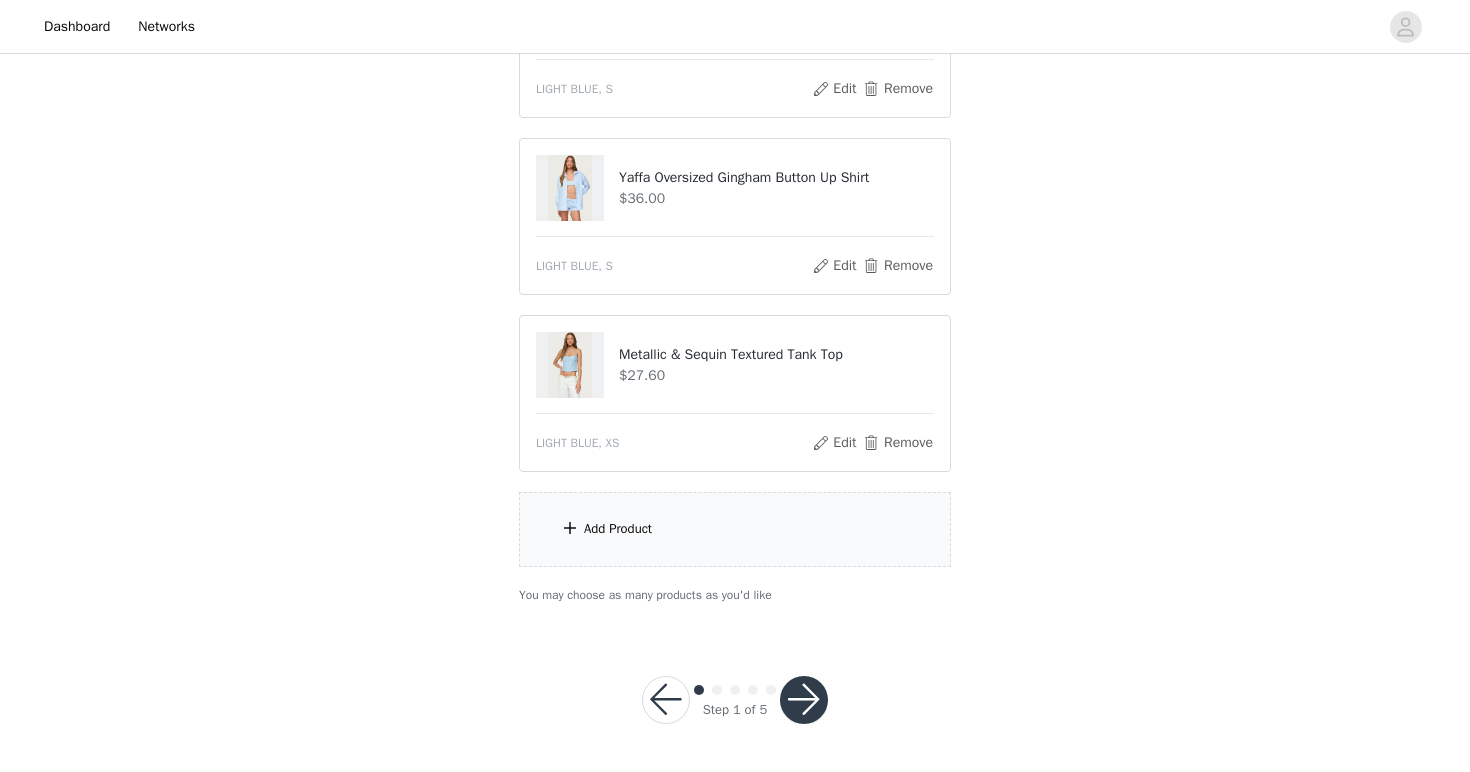 click on "Add Product" at bounding box center (735, 529) 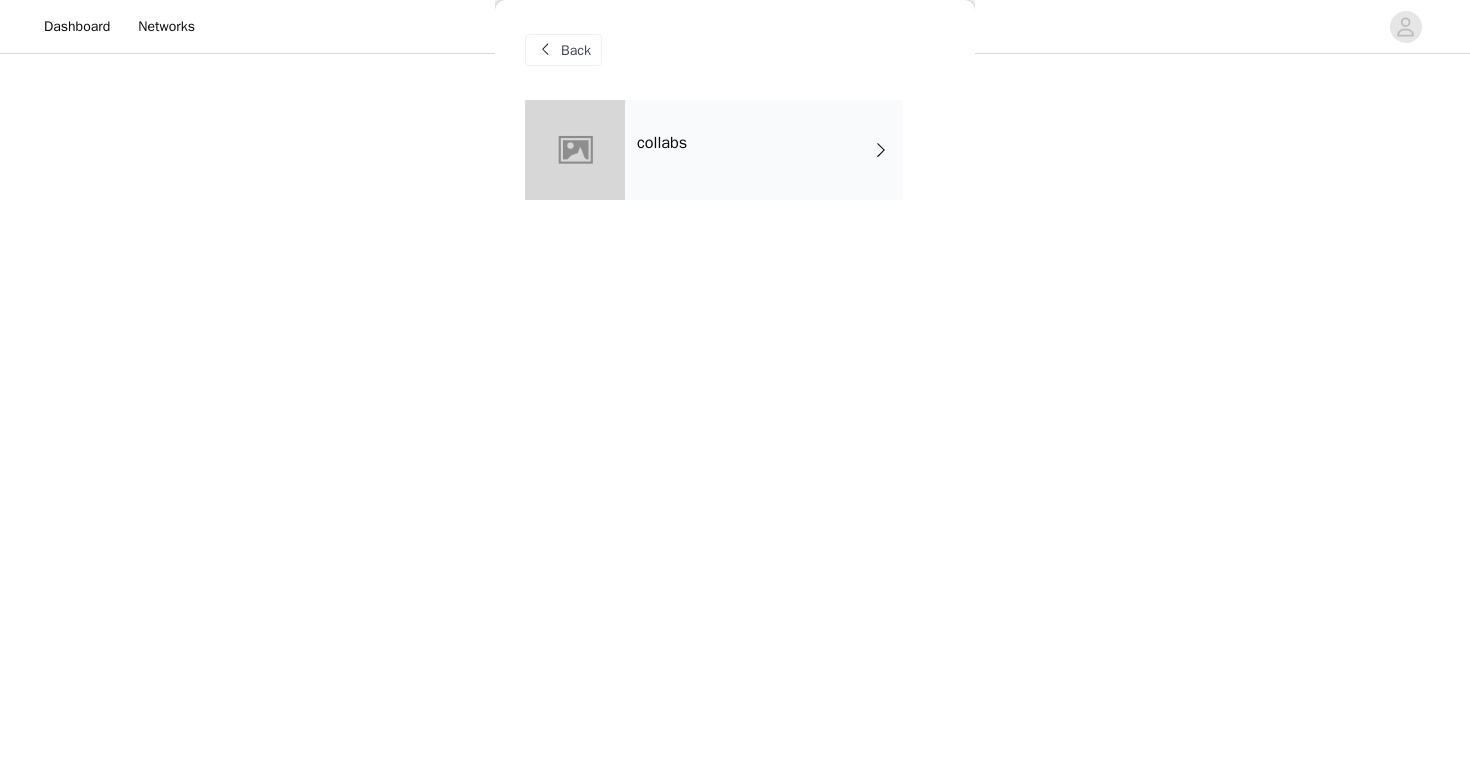 click on "collabs" at bounding box center (764, 150) 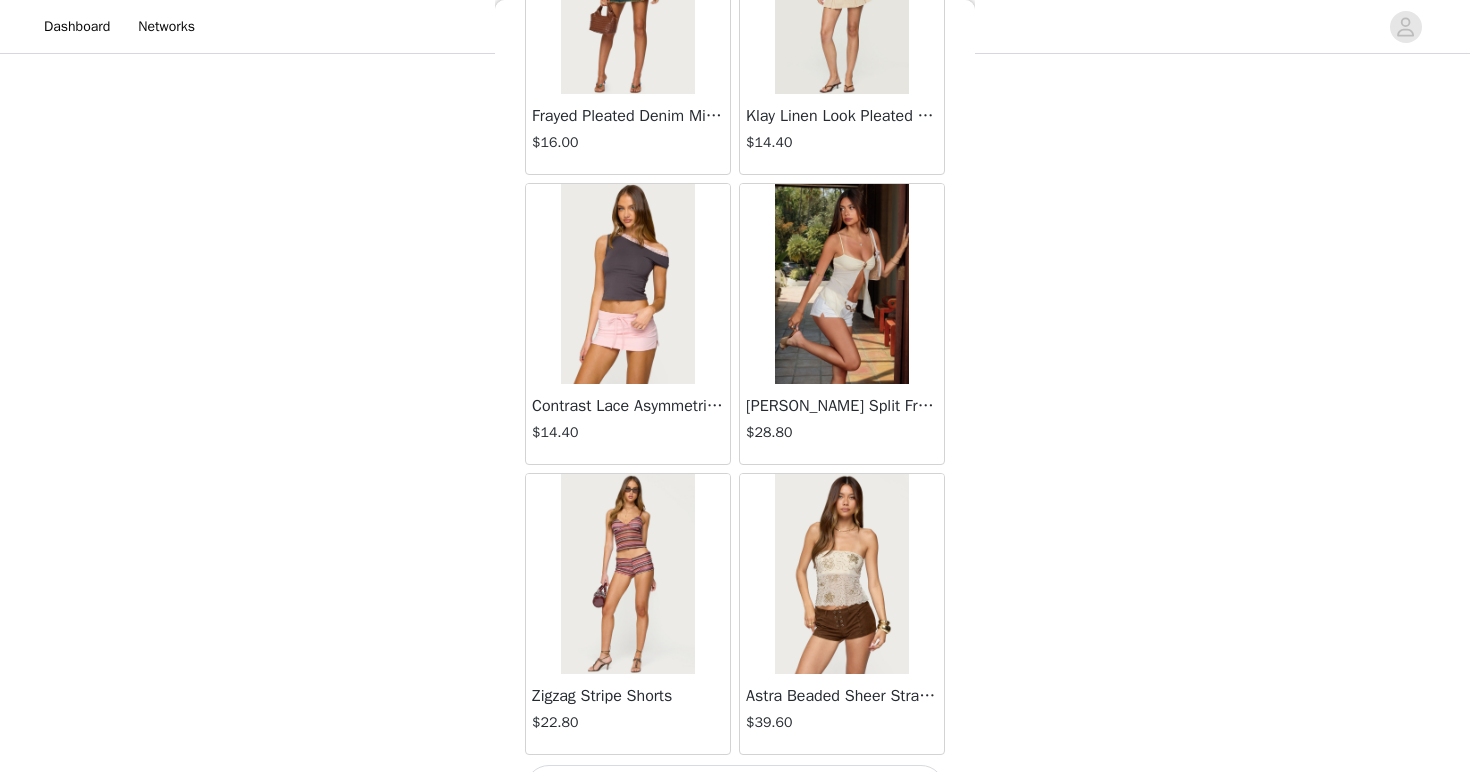 scroll, scrollTop: 2288, scrollLeft: 0, axis: vertical 